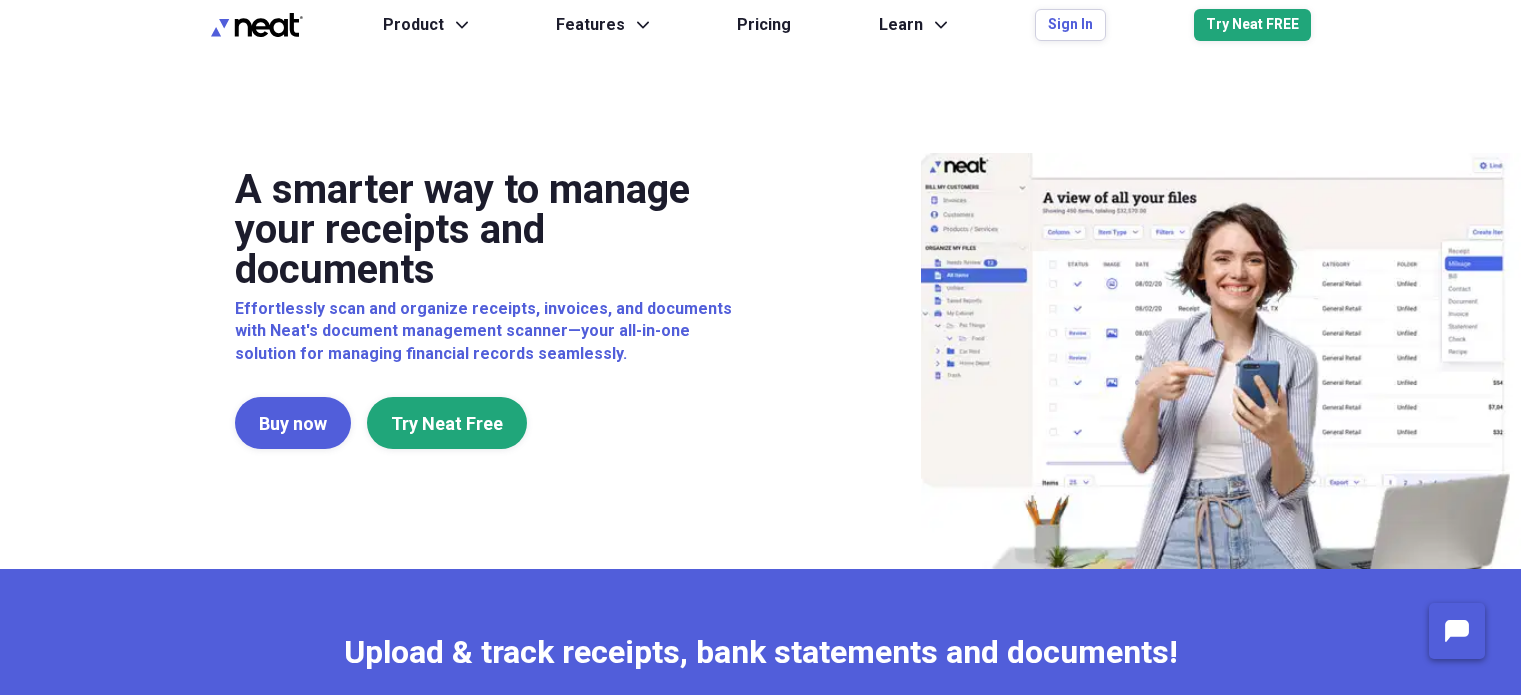 scroll, scrollTop: 0, scrollLeft: 0, axis: both 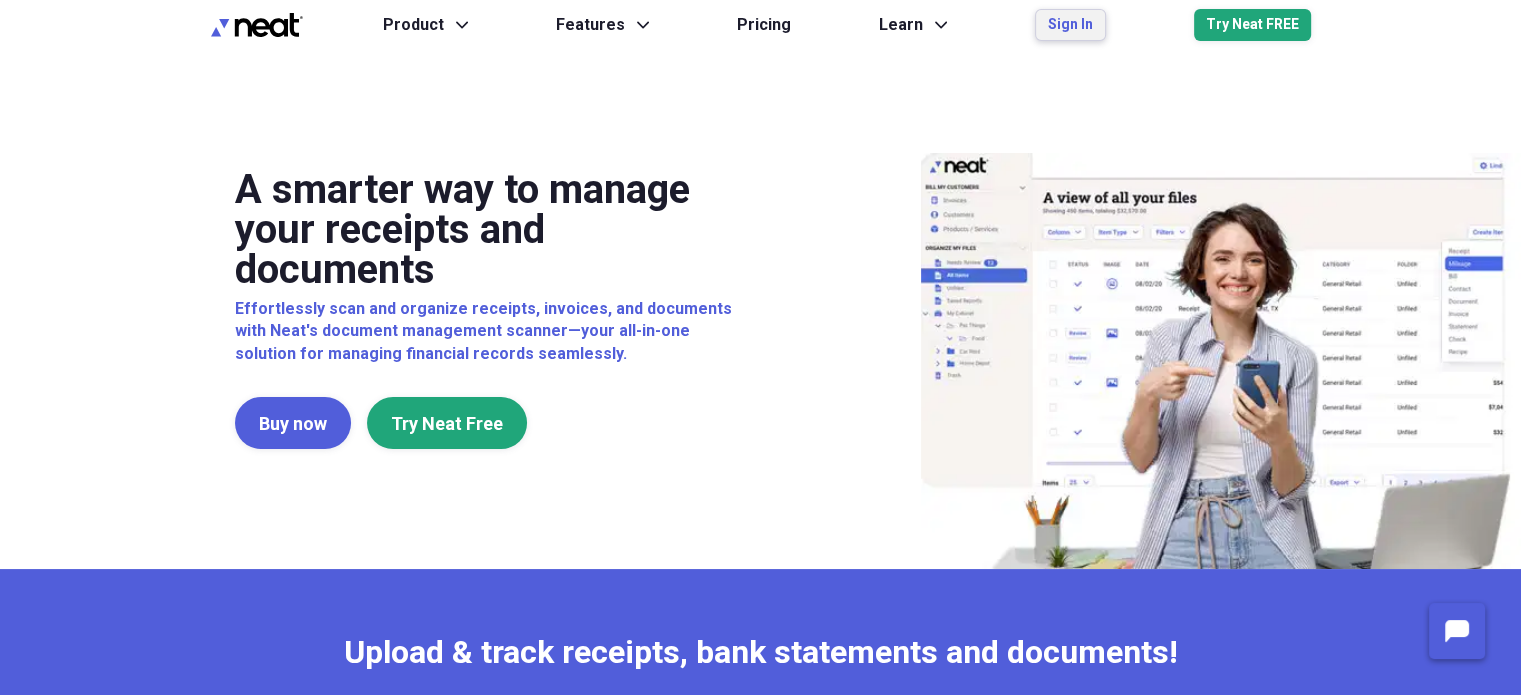click on "Sign In" at bounding box center (1070, 25) 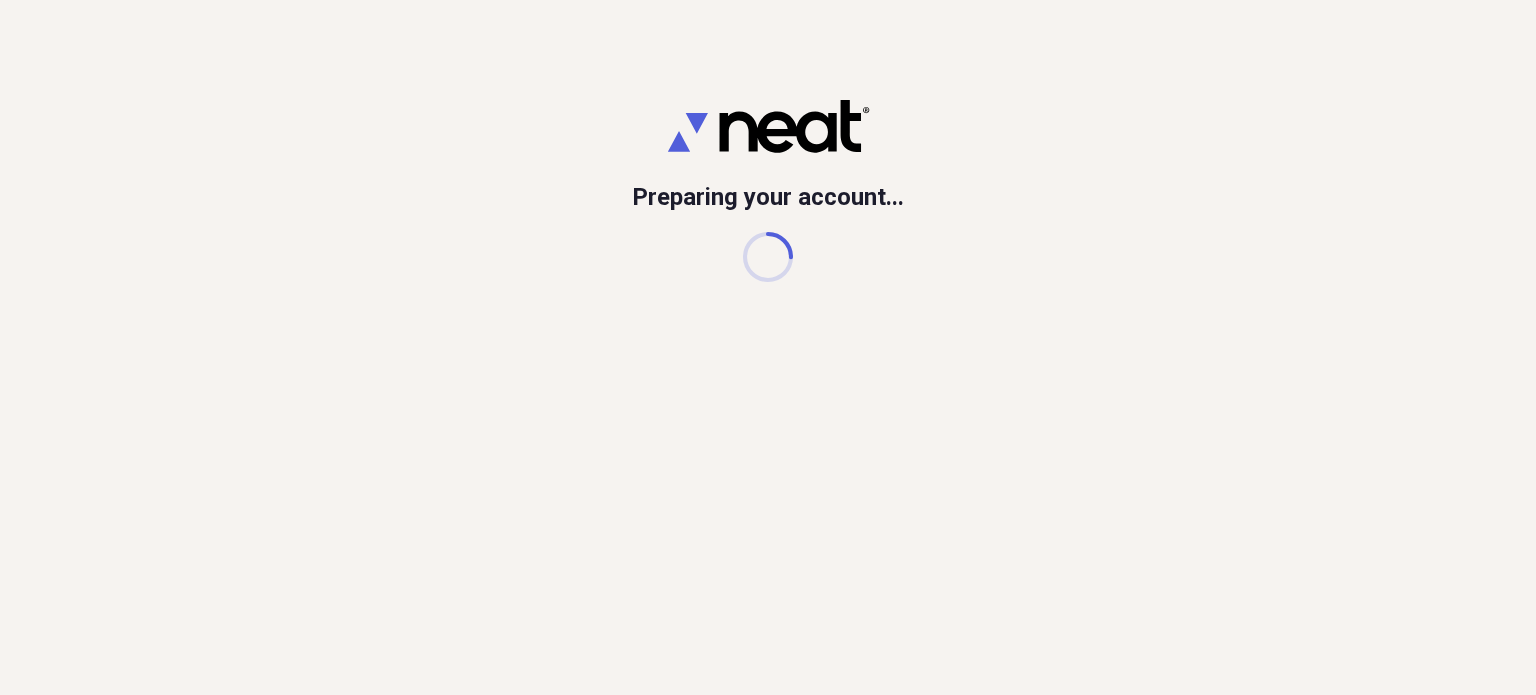 scroll, scrollTop: 0, scrollLeft: 0, axis: both 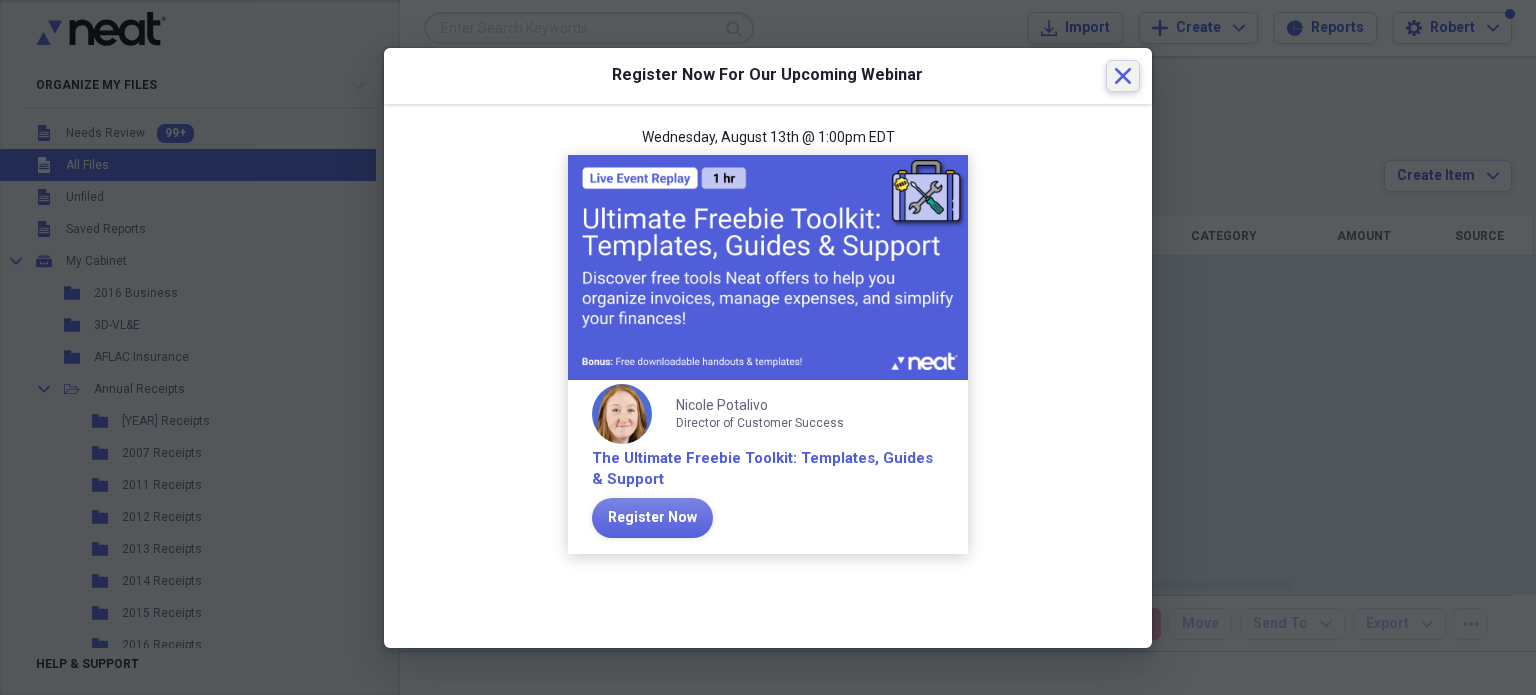 drag, startPoint x: 1127, startPoint y: 63, endPoint x: 1129, endPoint y: 107, distance: 44.04543 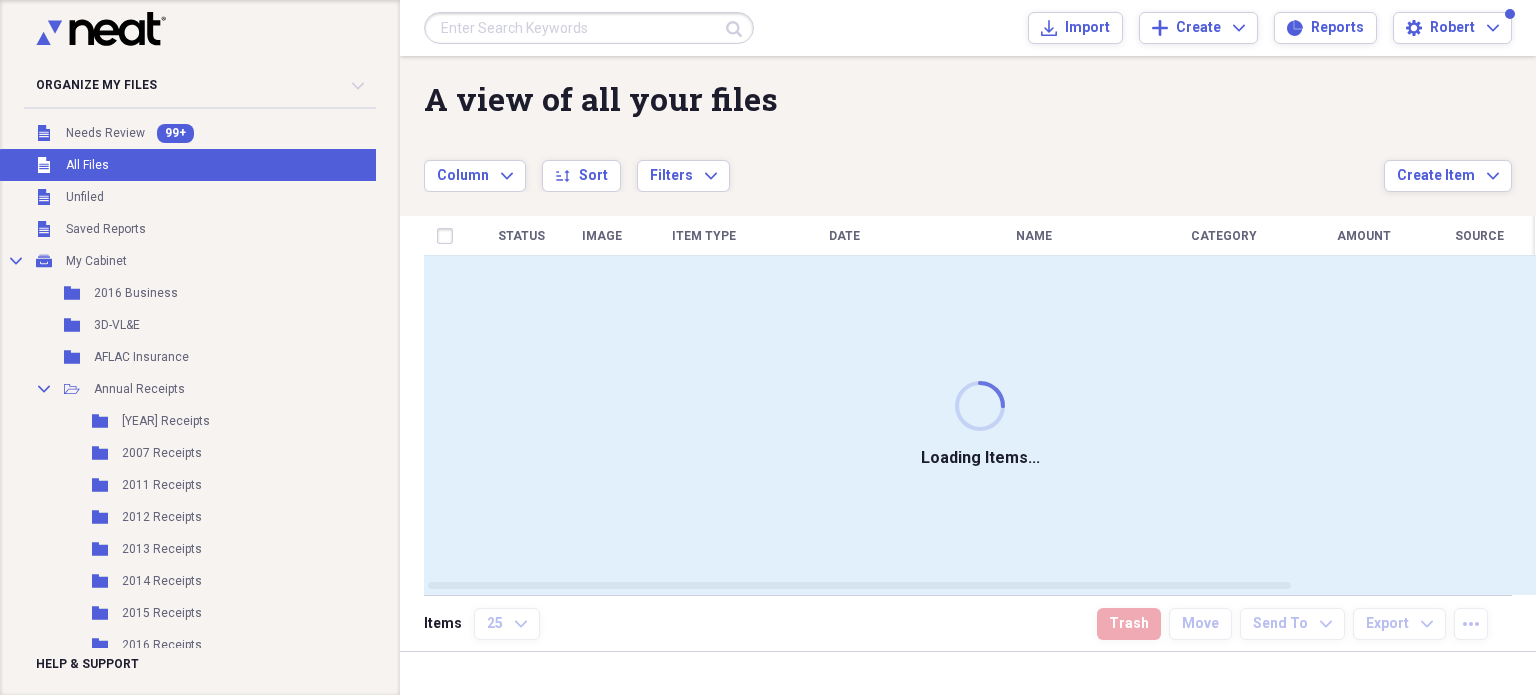 click at bounding box center (589, 28) 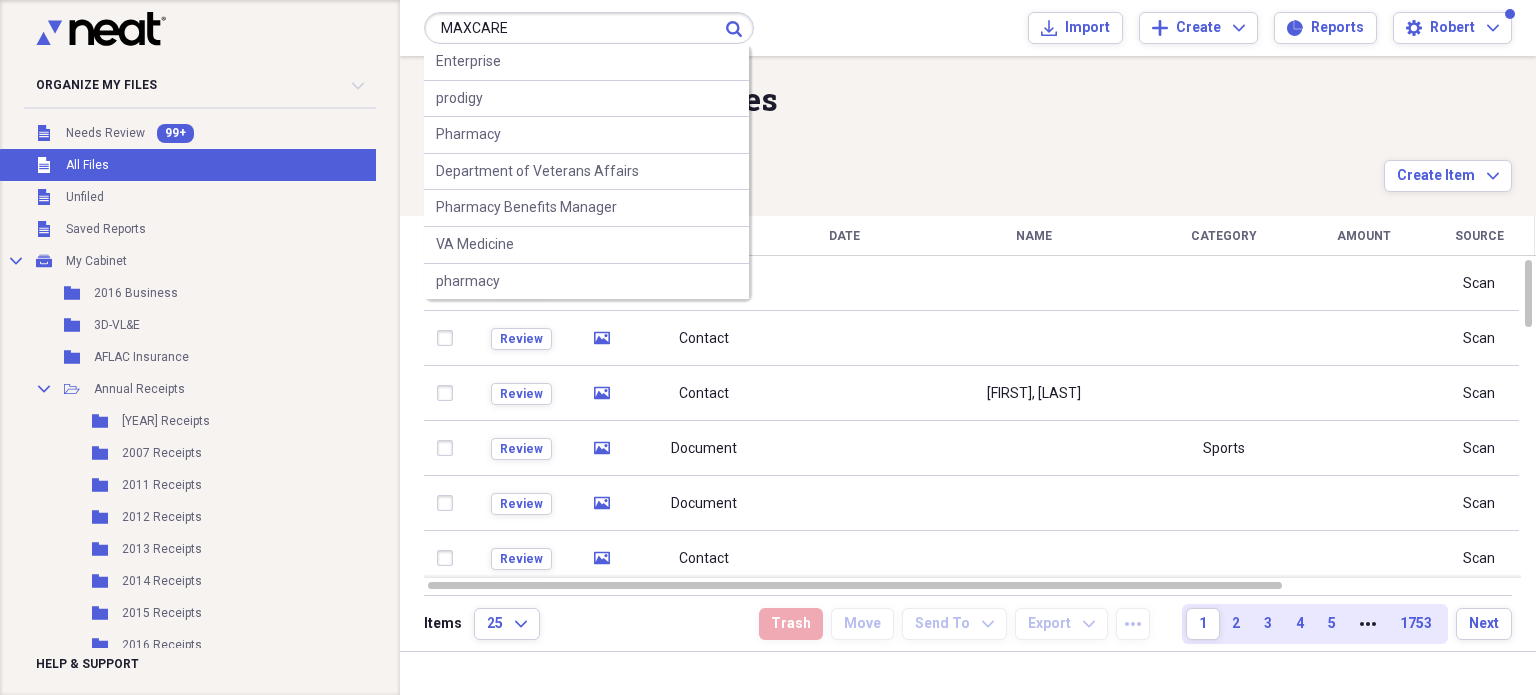type on "MAXCARE" 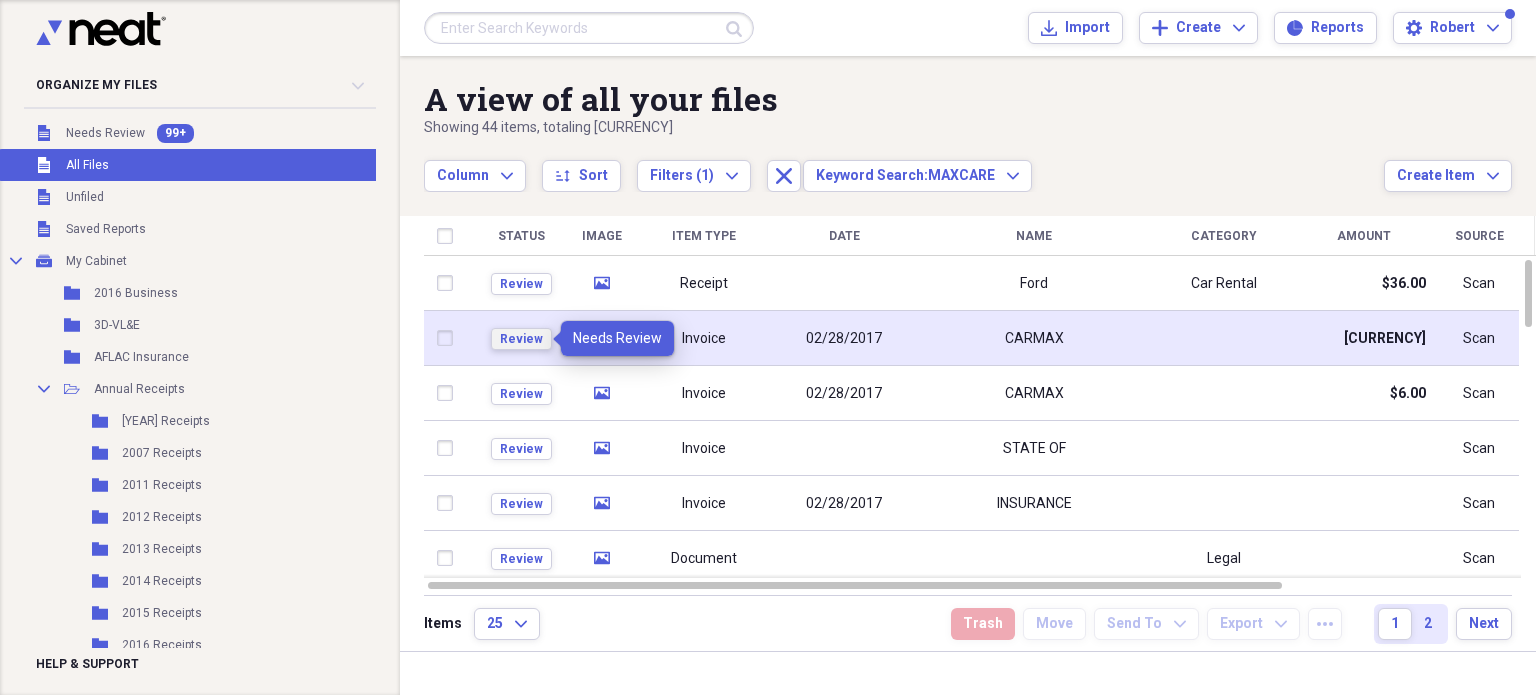 click on "Review" at bounding box center [521, 339] 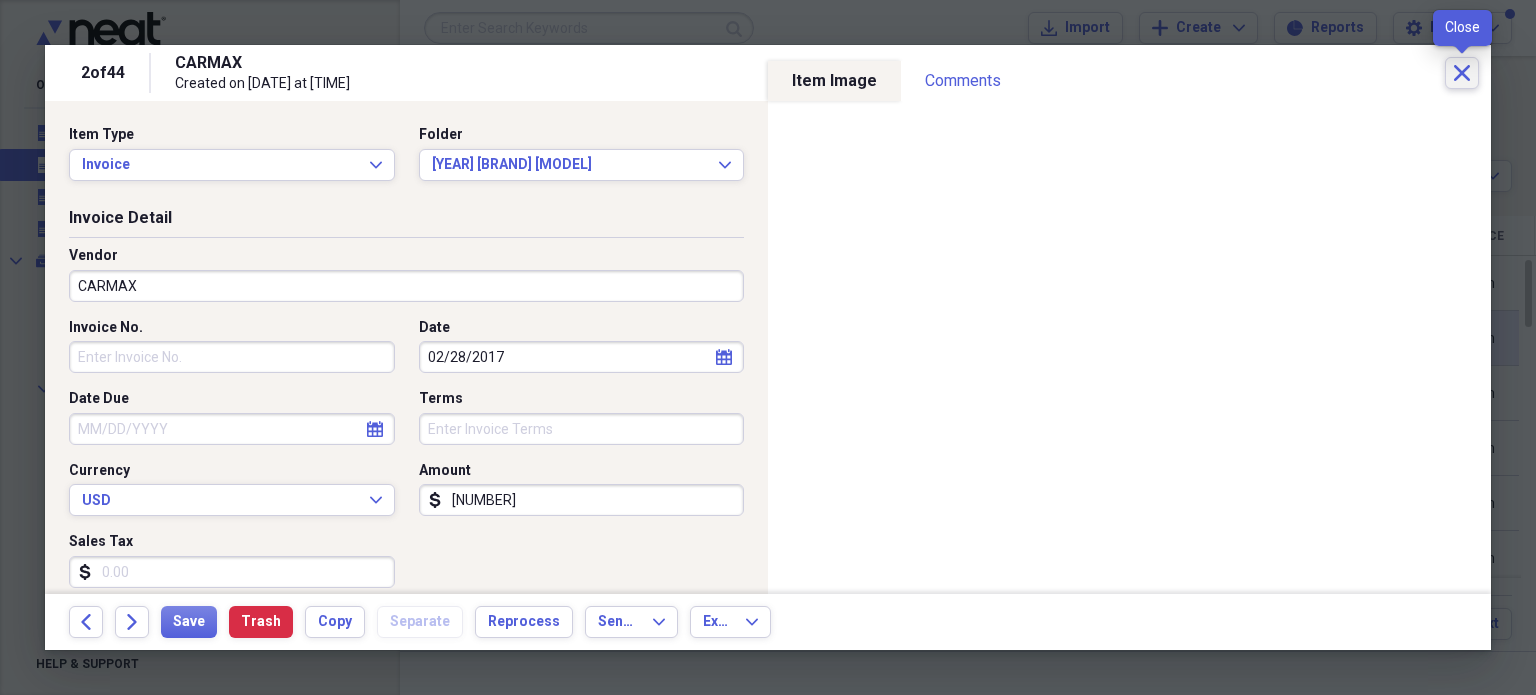 click on "Close" at bounding box center [1462, 73] 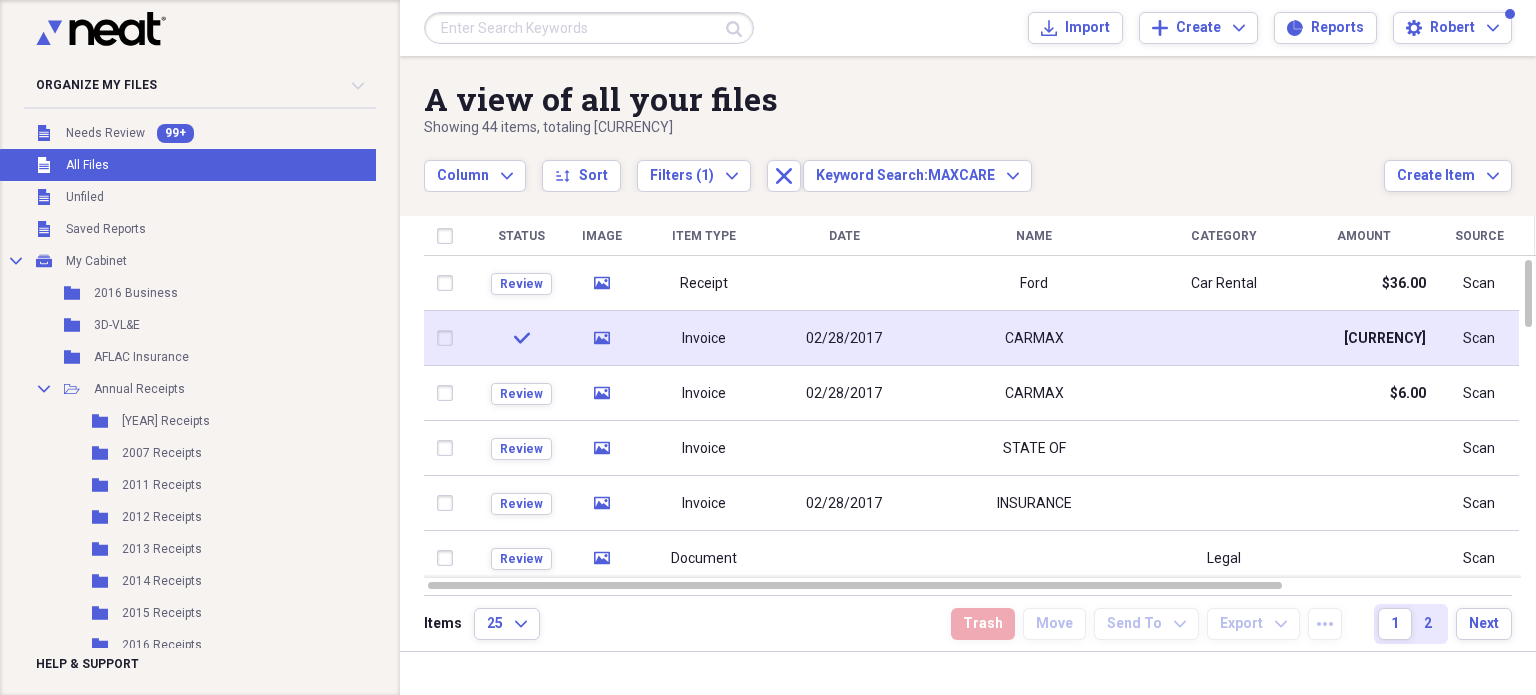 click at bounding box center [589, 28] 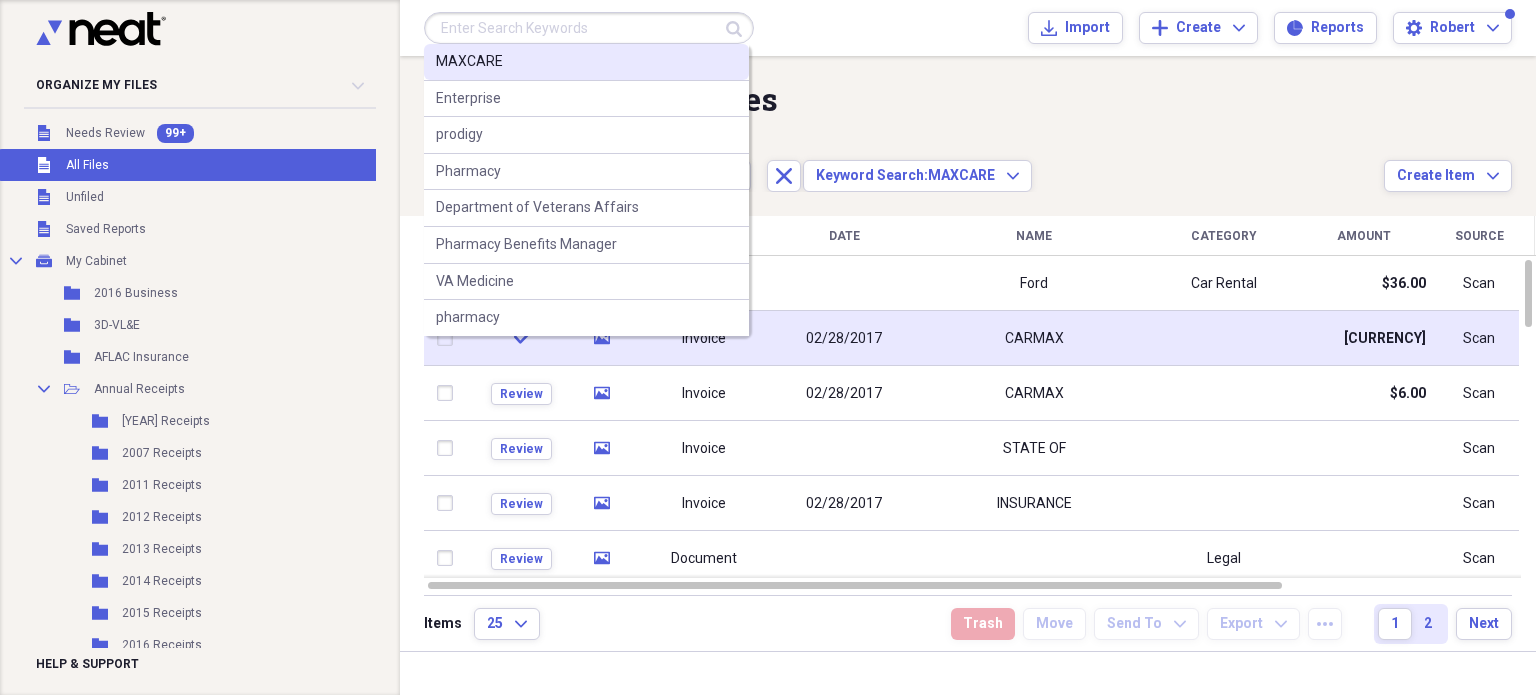click on "MAXCARE" at bounding box center [586, 62] 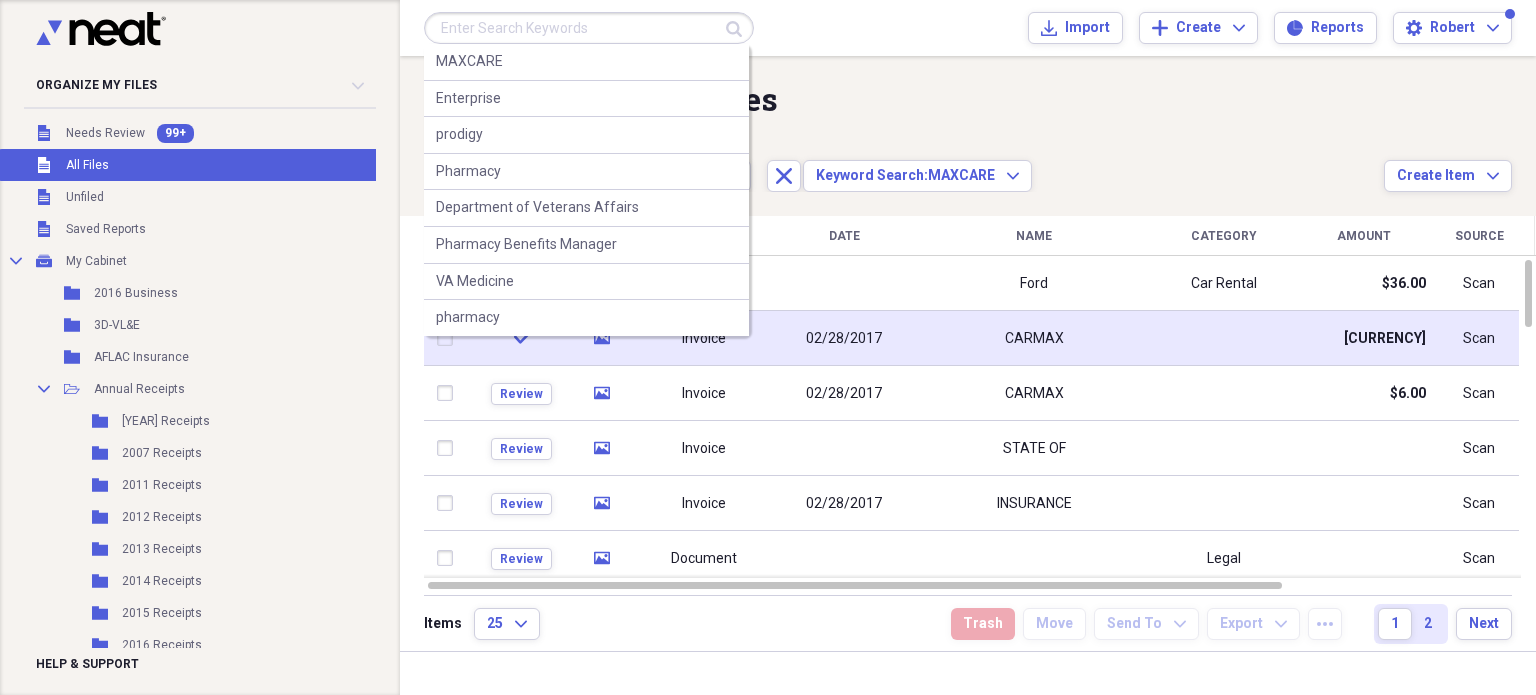 type 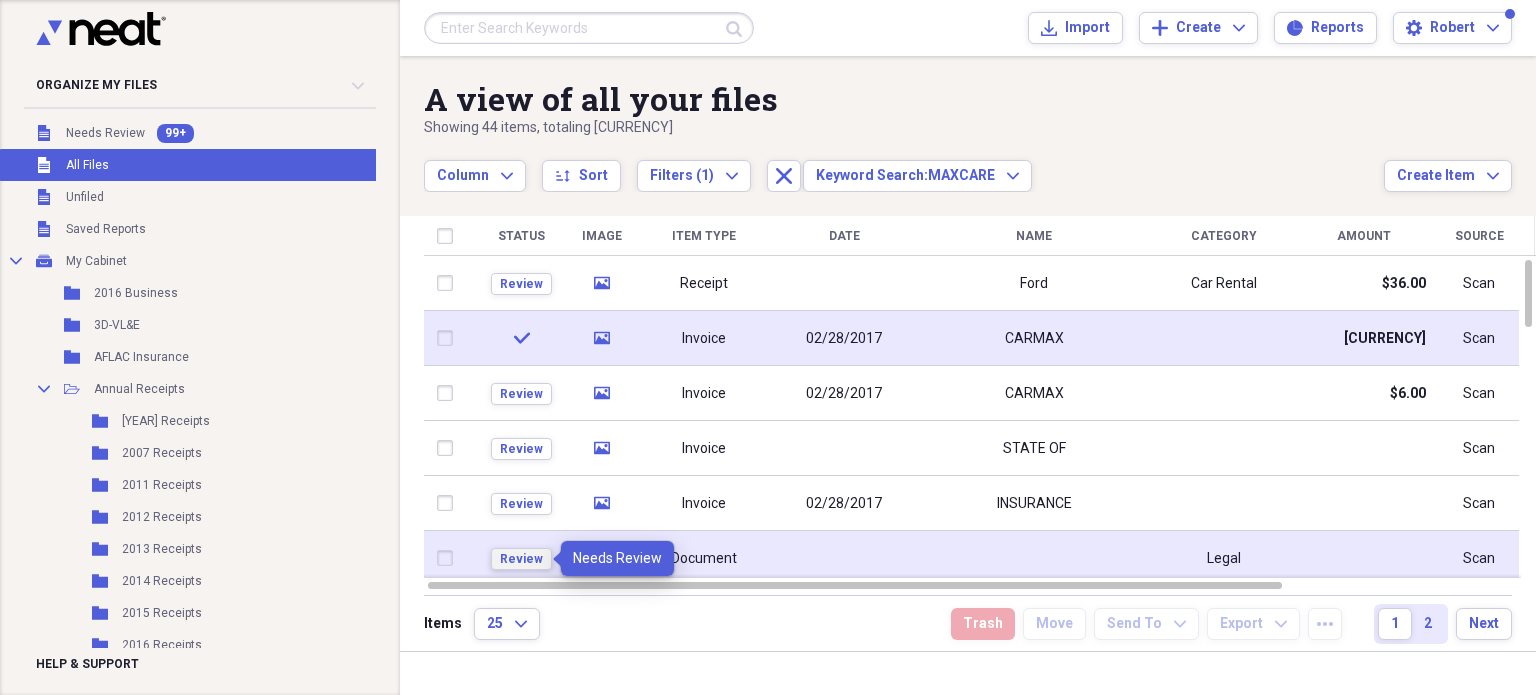 click on "Review" at bounding box center (521, 559) 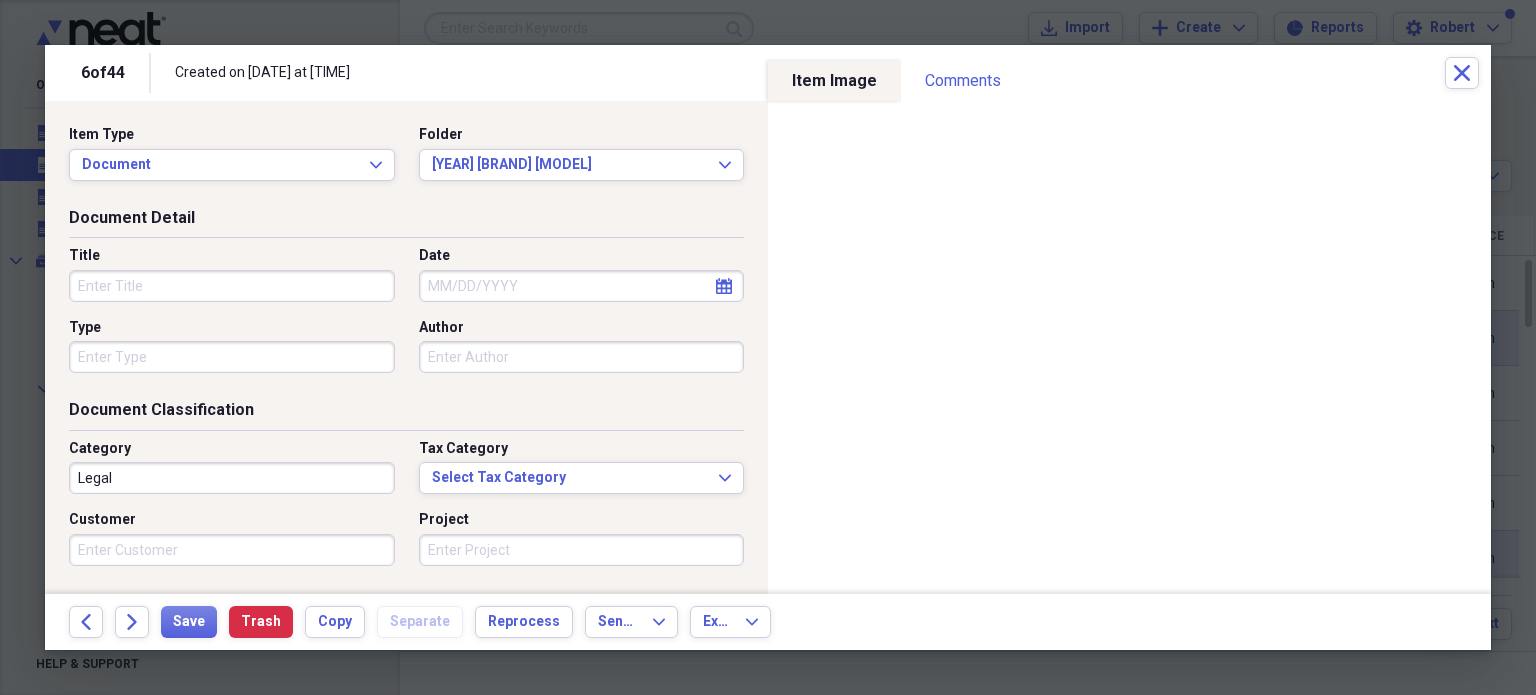 click on "Project" at bounding box center (582, 550) 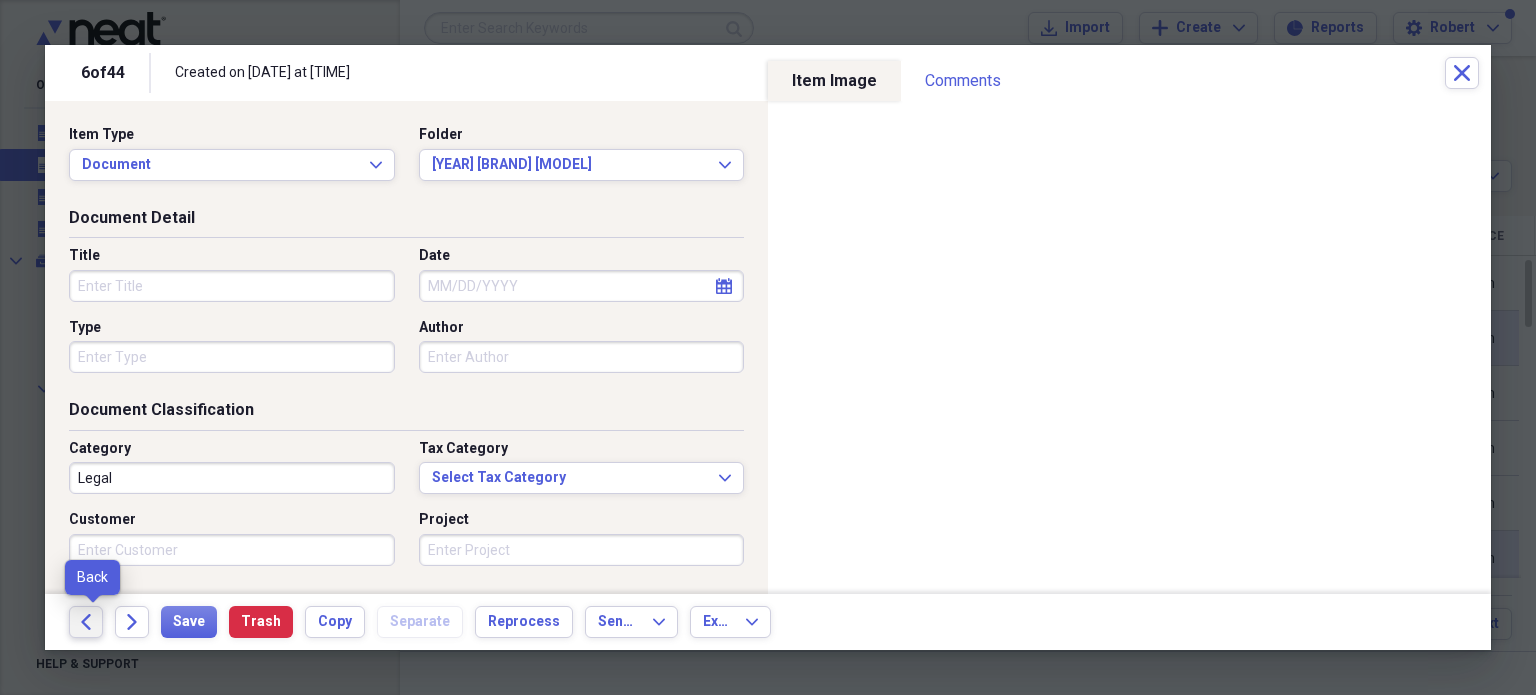 click on "Back" 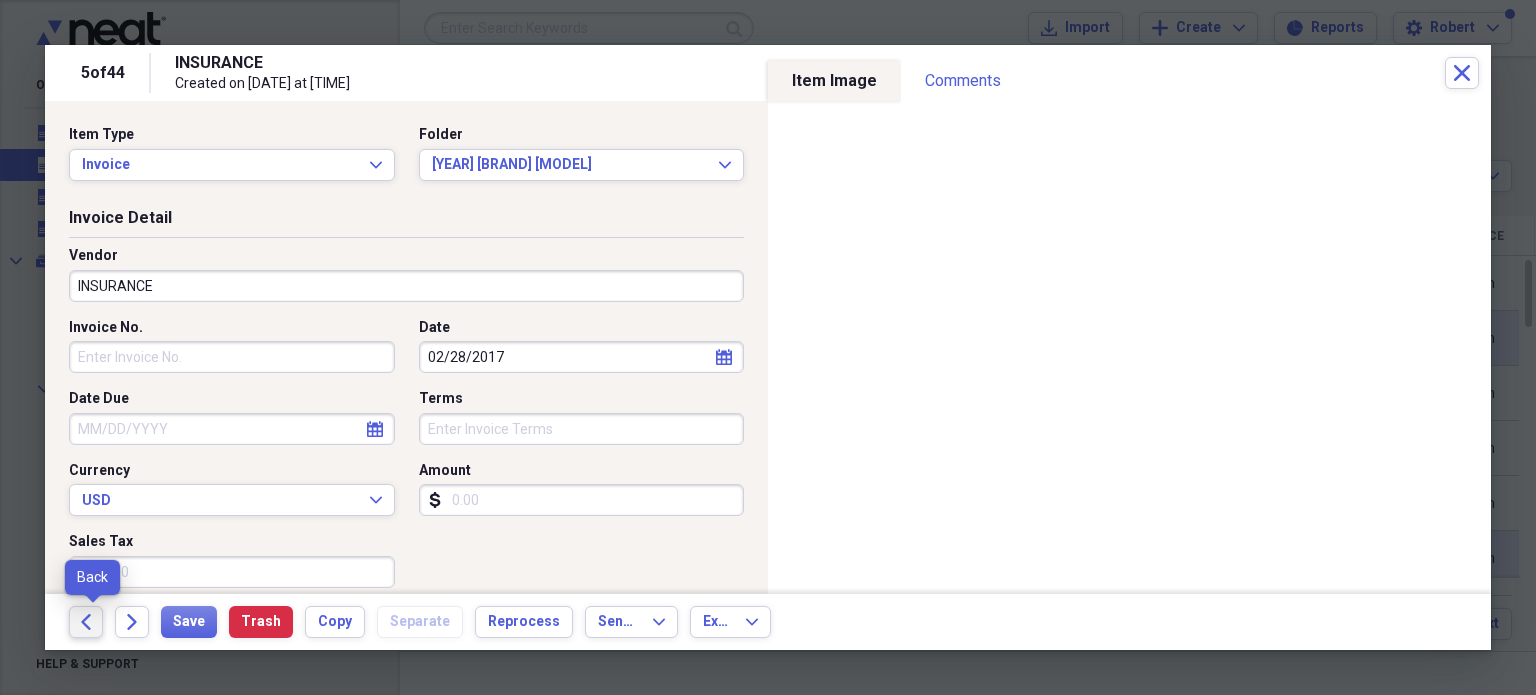 click on "Back" 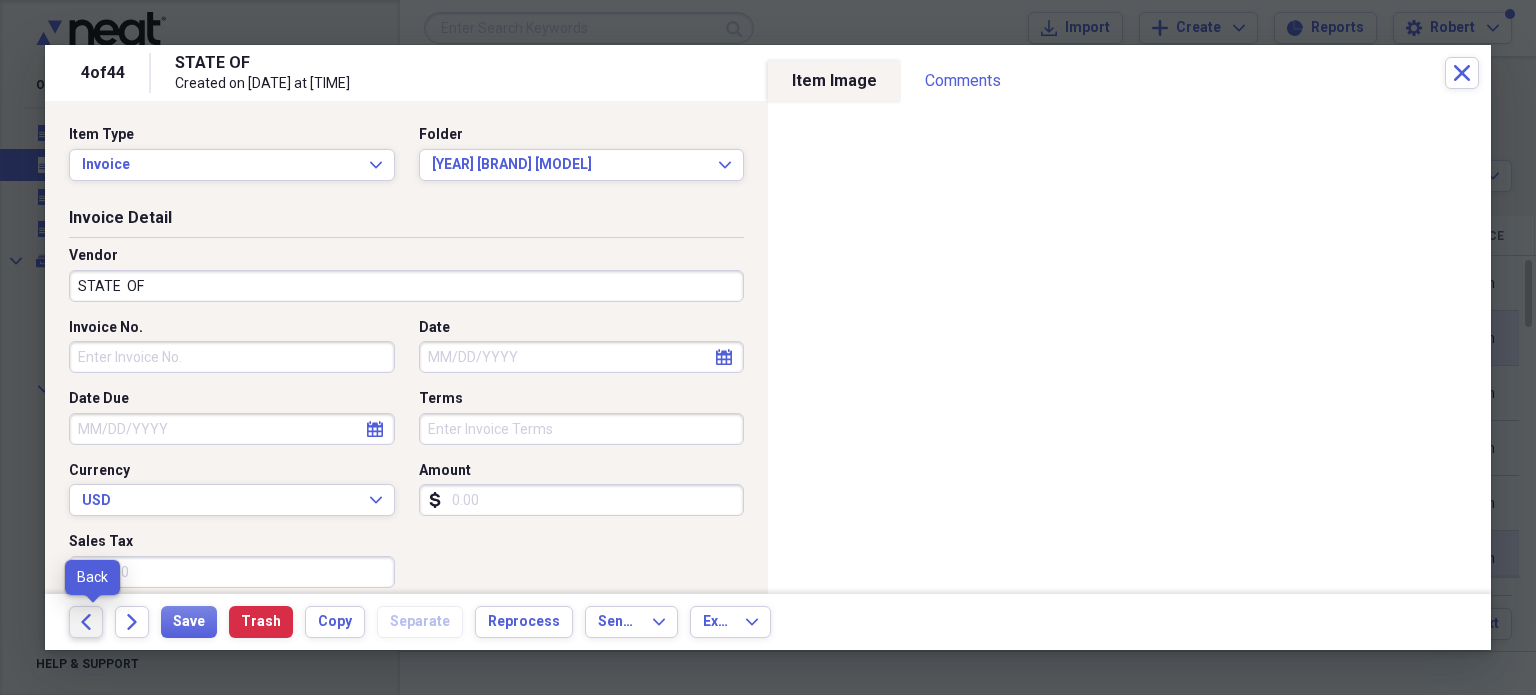 click on "Back" 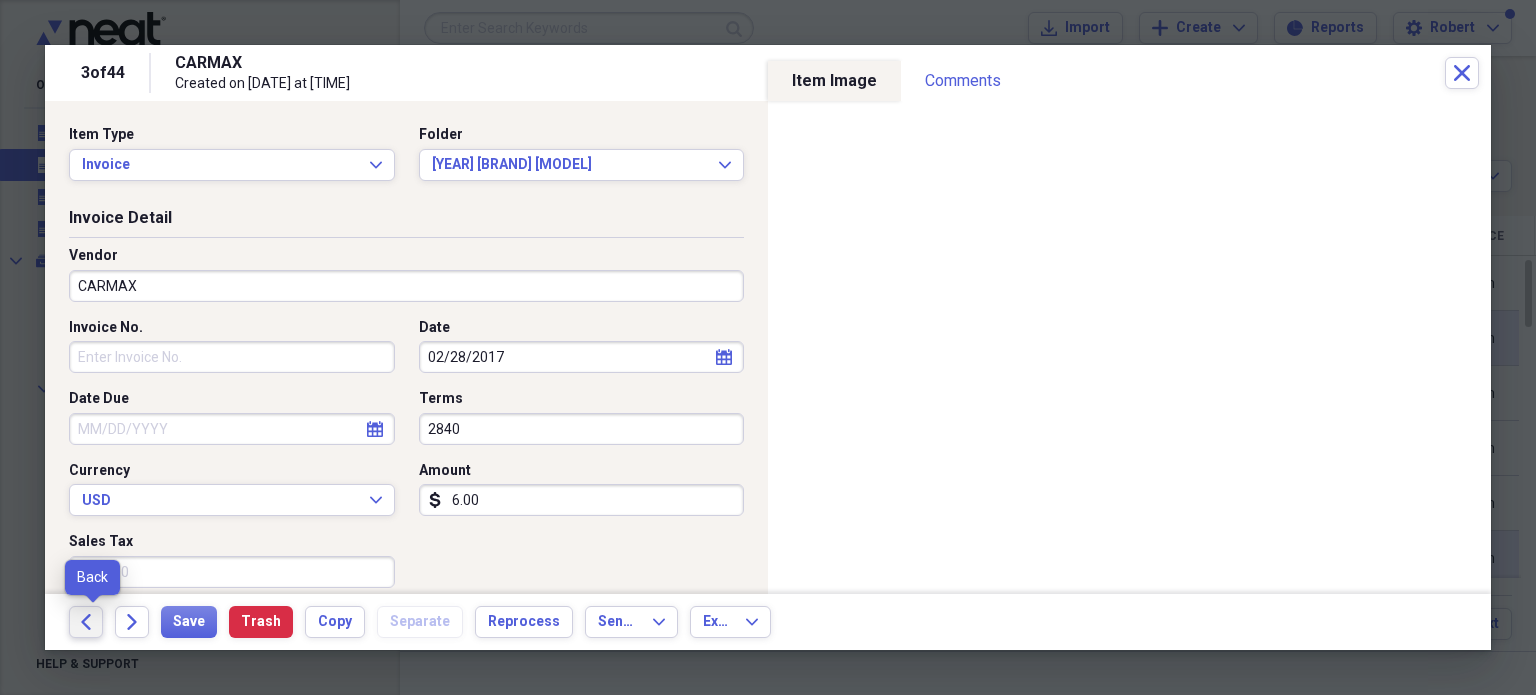 click on "Back" 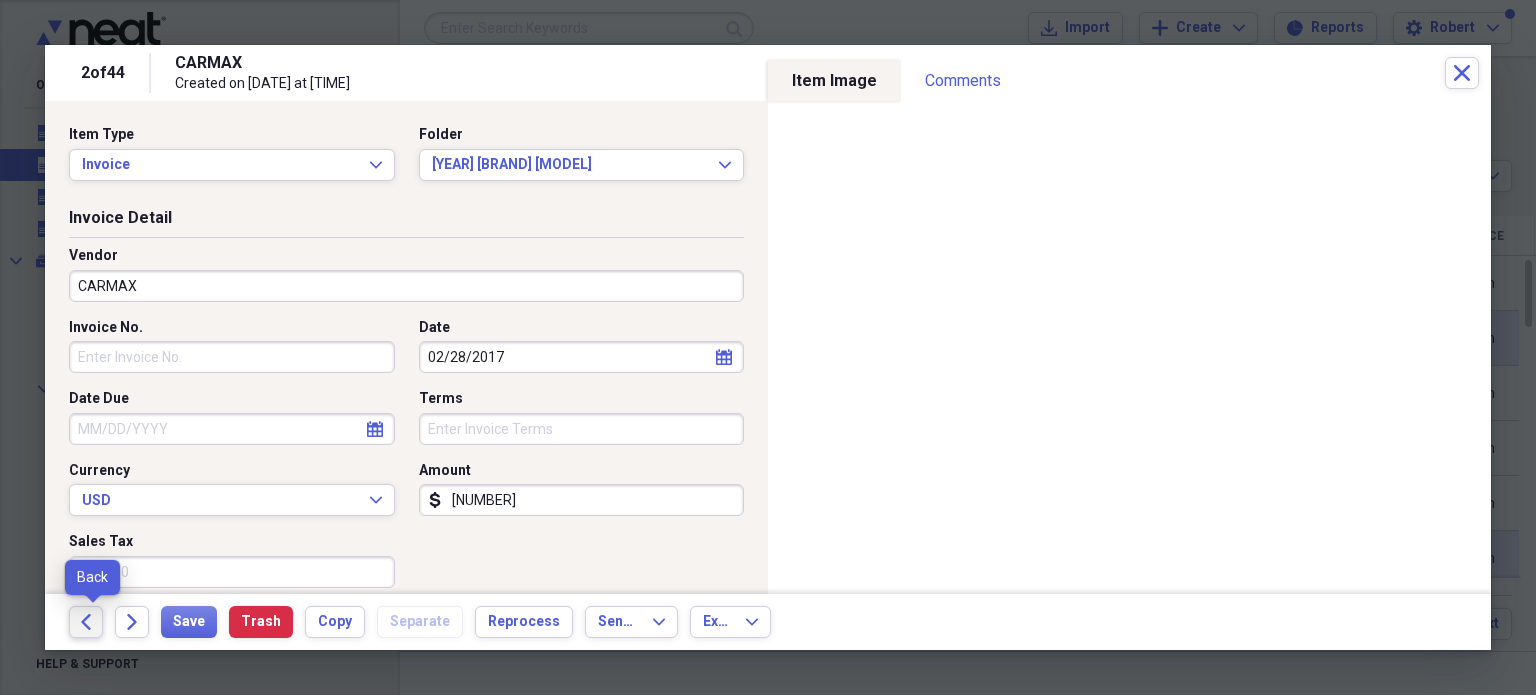 click 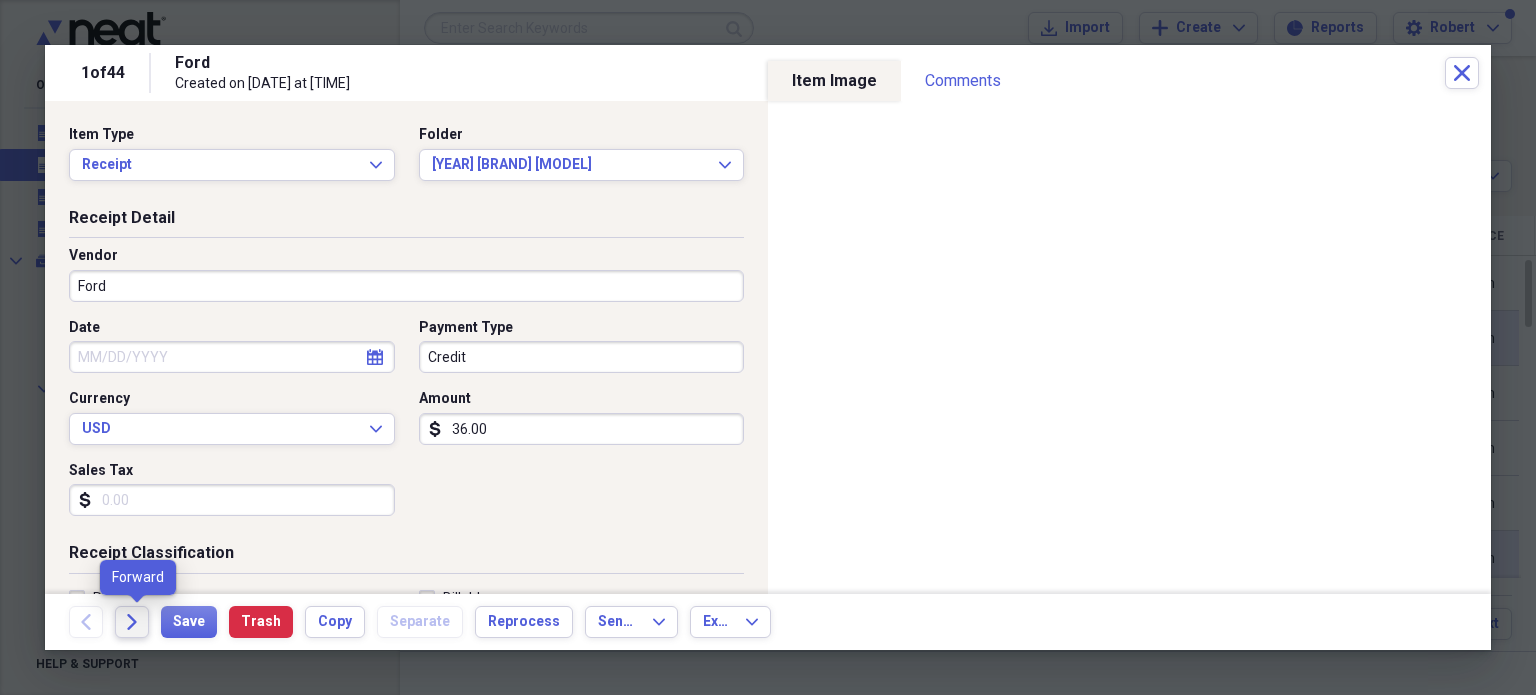 click on "Forward" at bounding box center (132, 622) 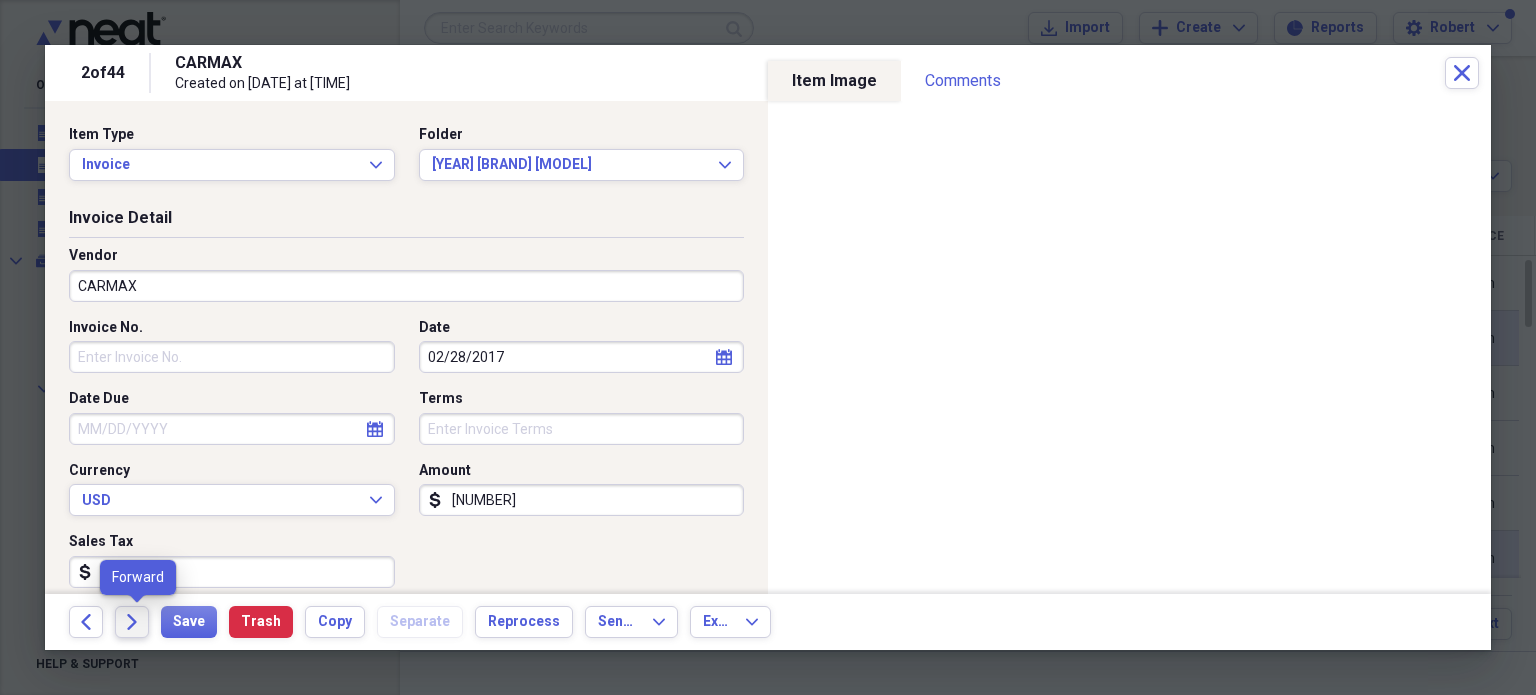 click on "Forward" 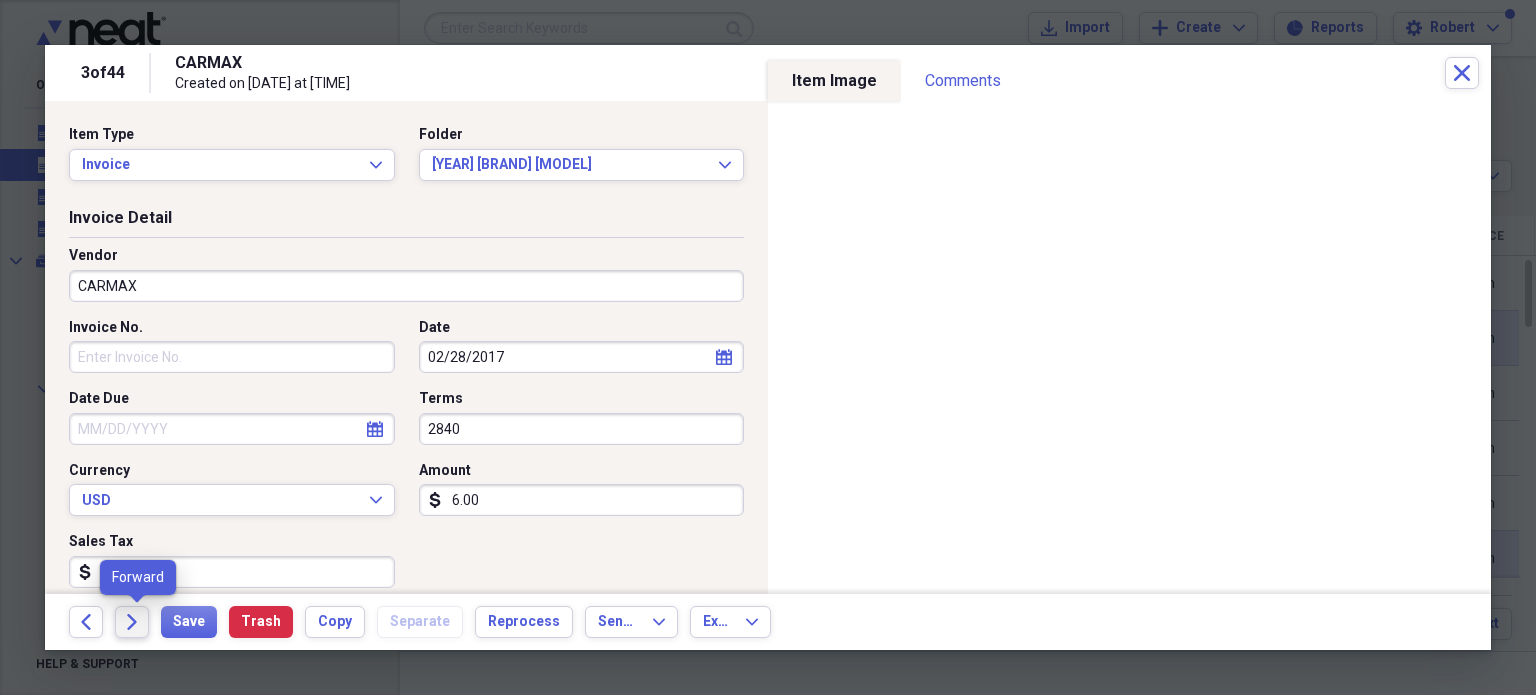 click on "Forward" 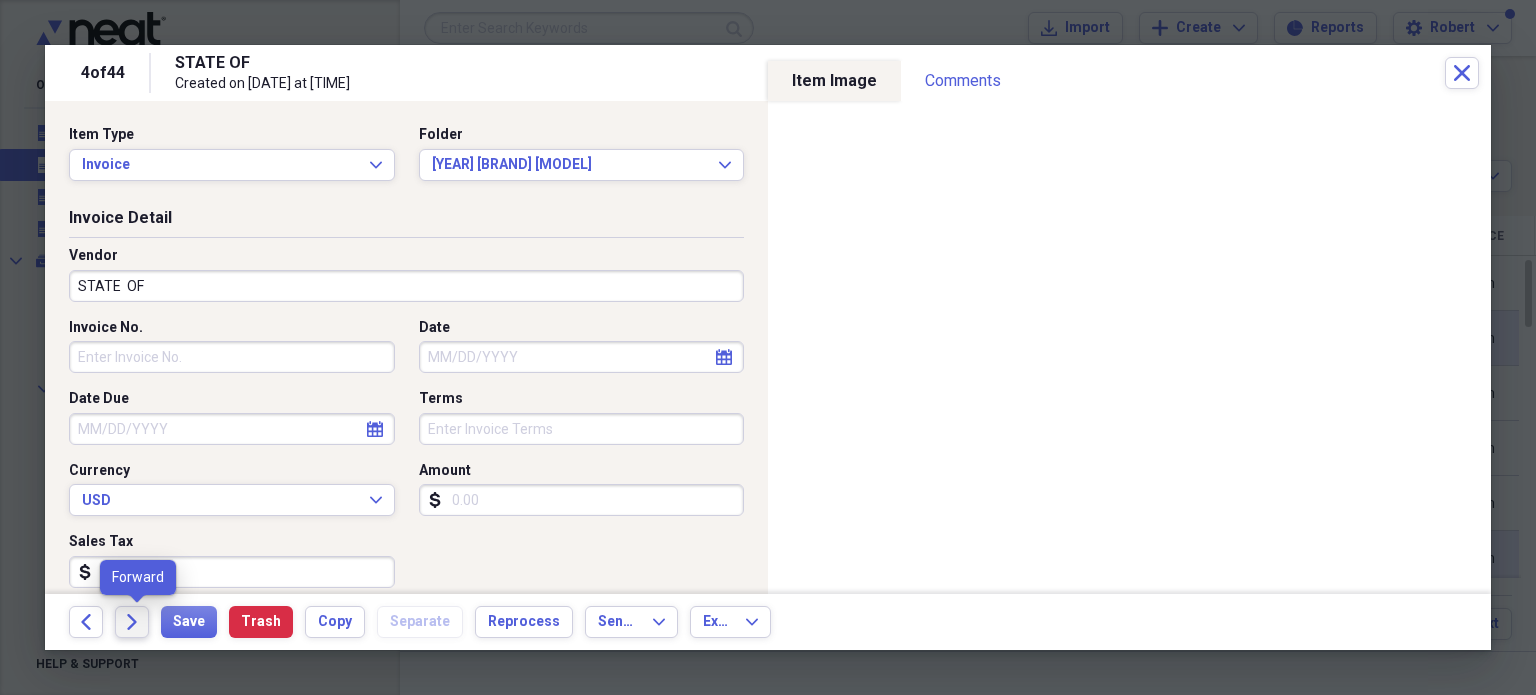 click on "Forward" 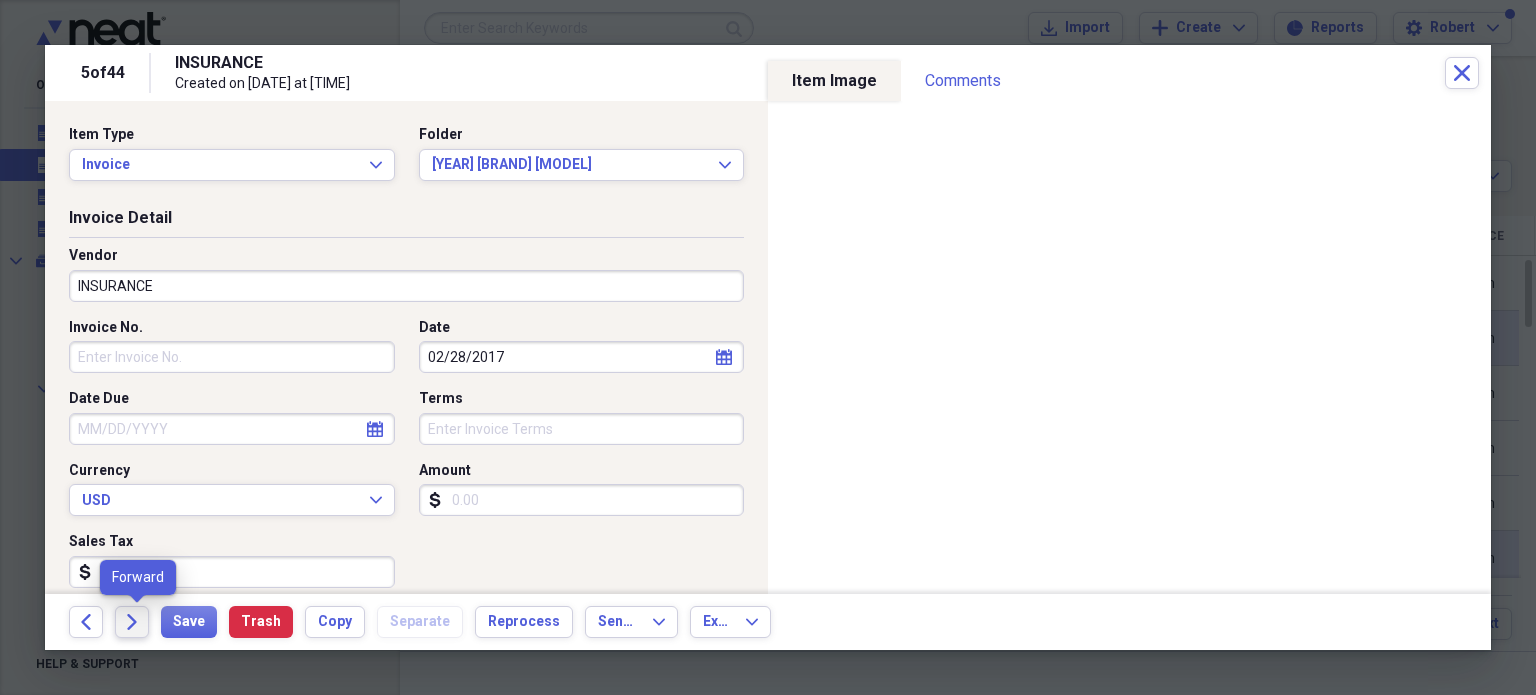 click on "Forward" 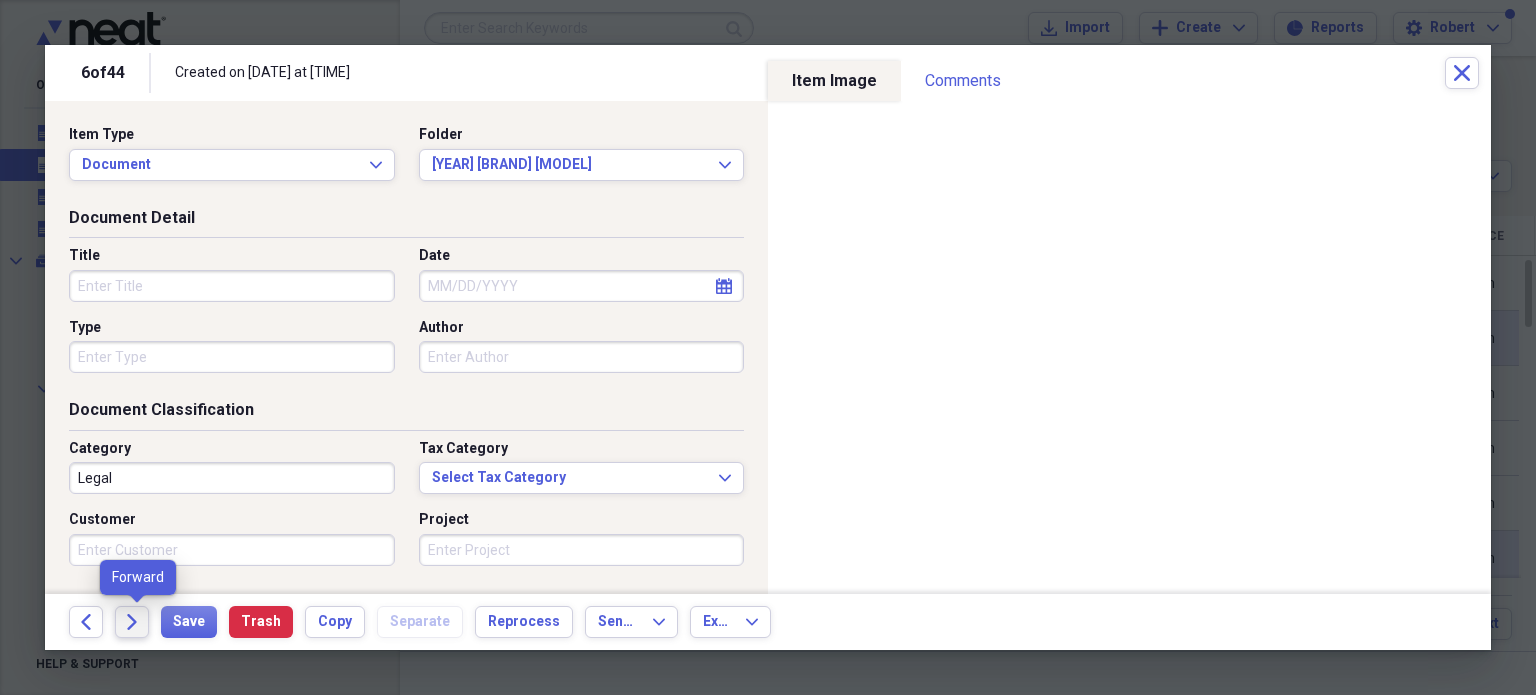 click on "Forward" 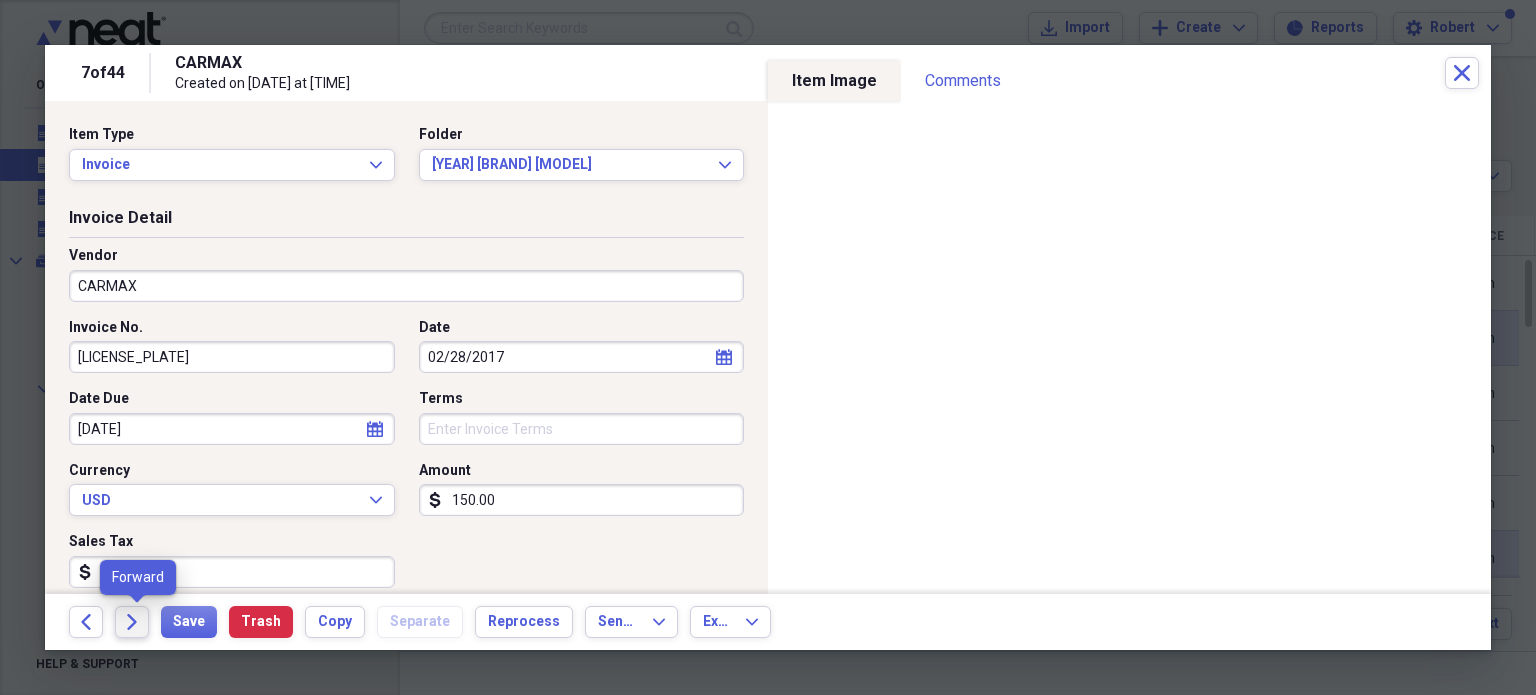 click on "Forward" 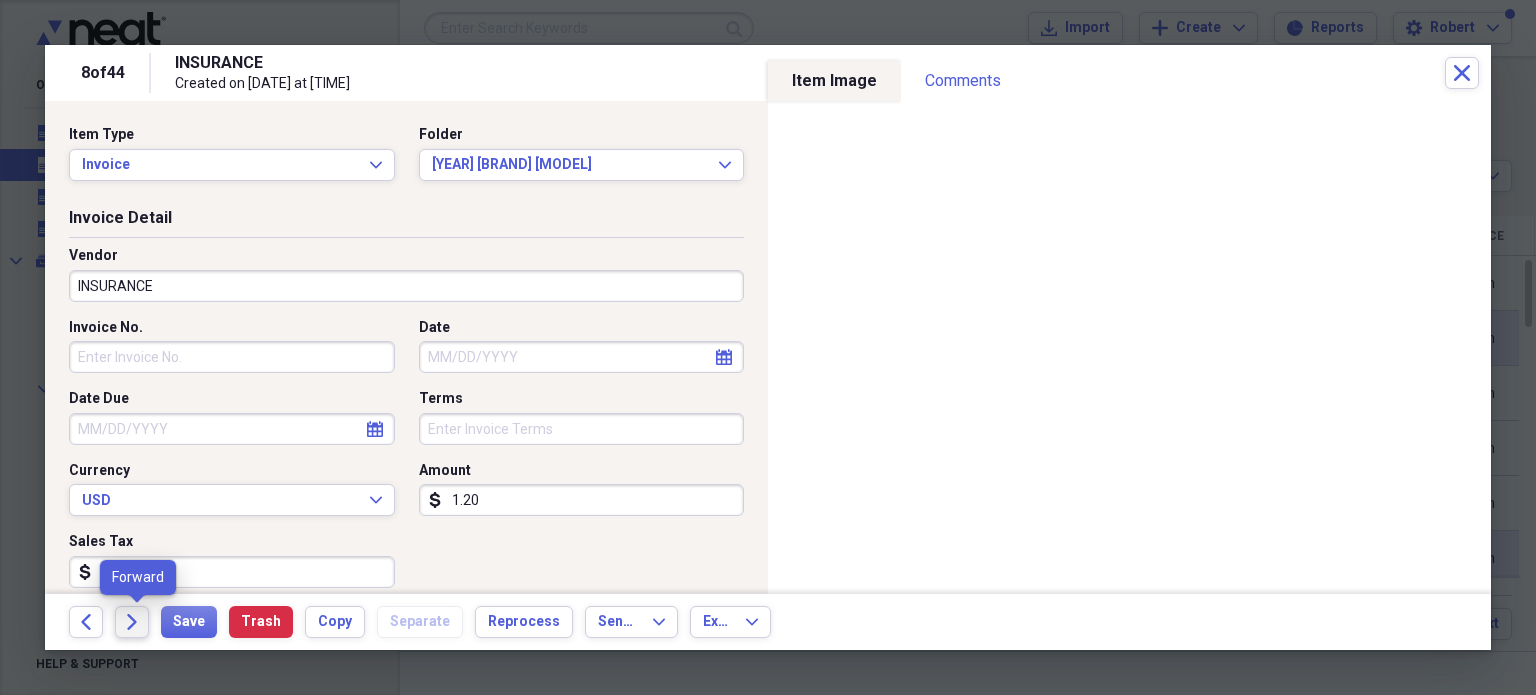 click on "Forward" 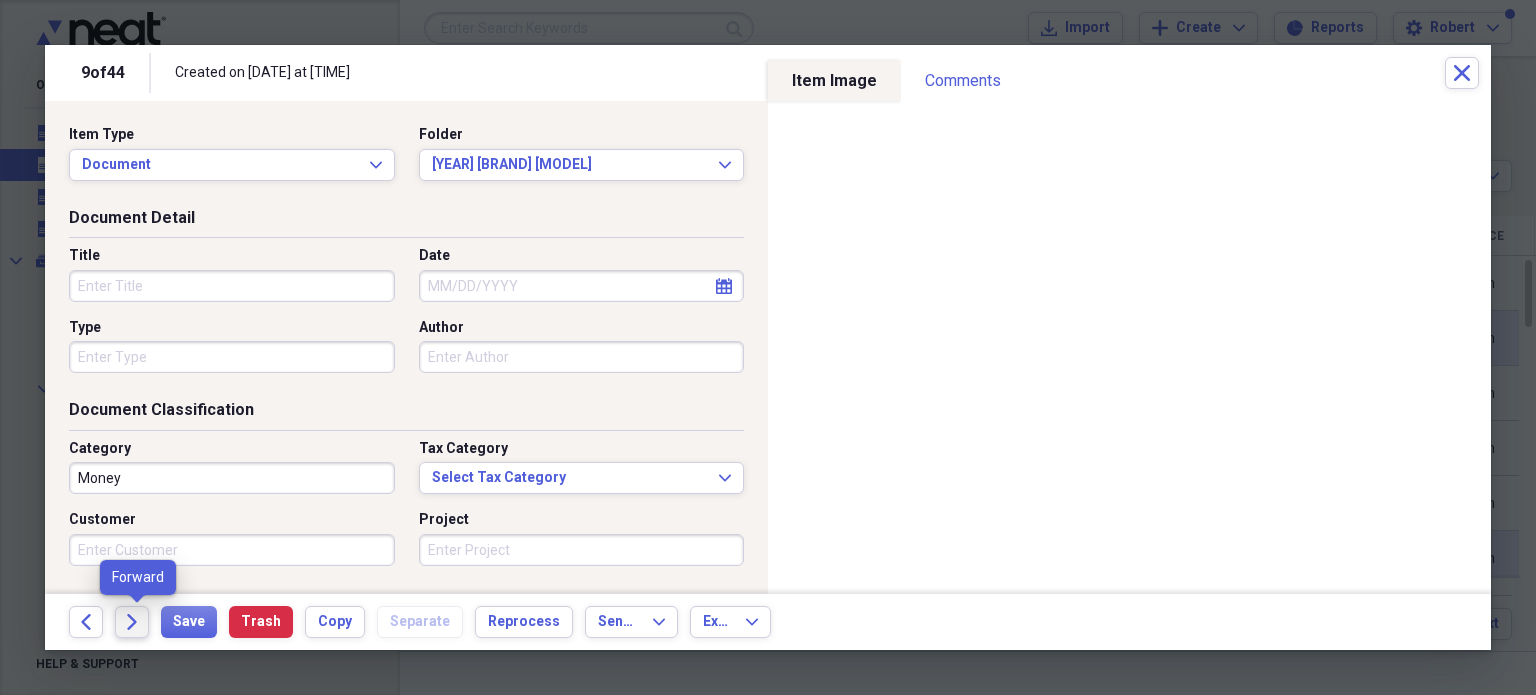 click on "Forward" 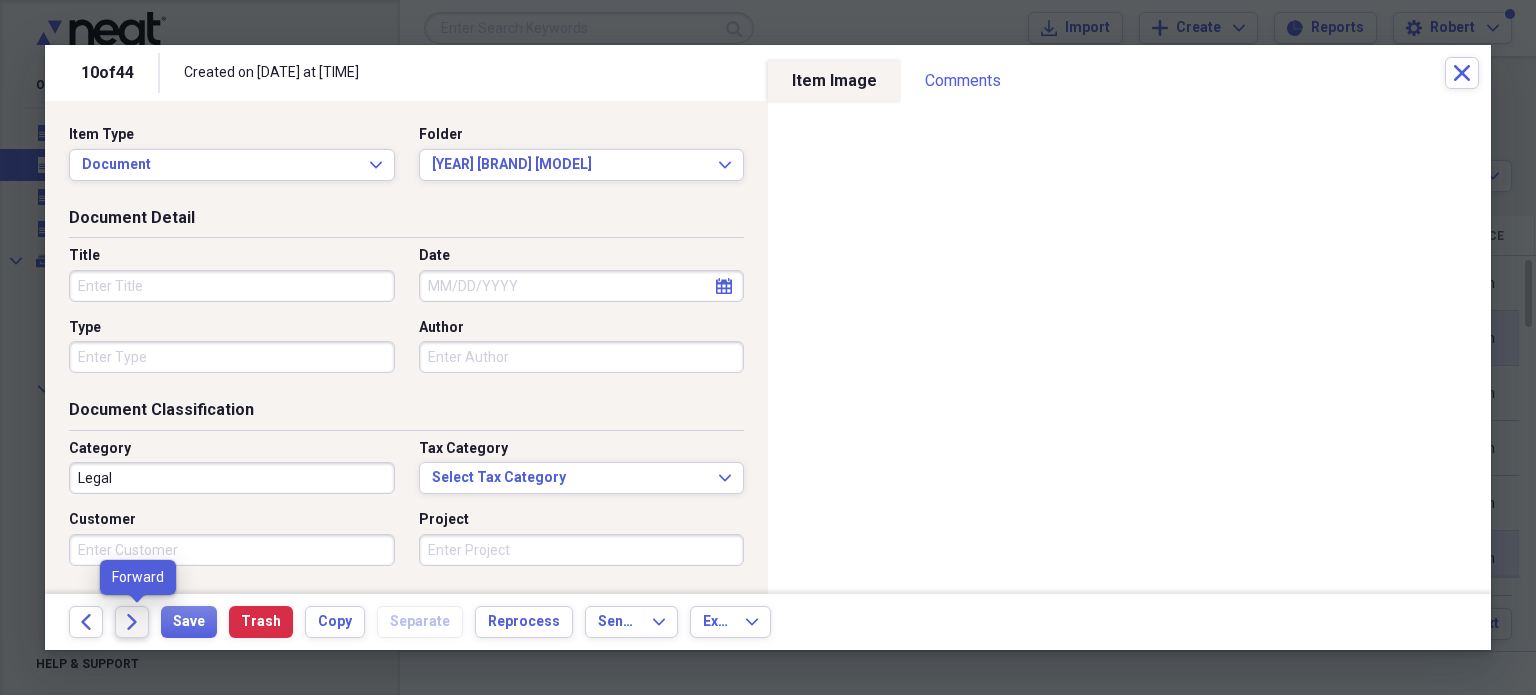 click on "Forward" 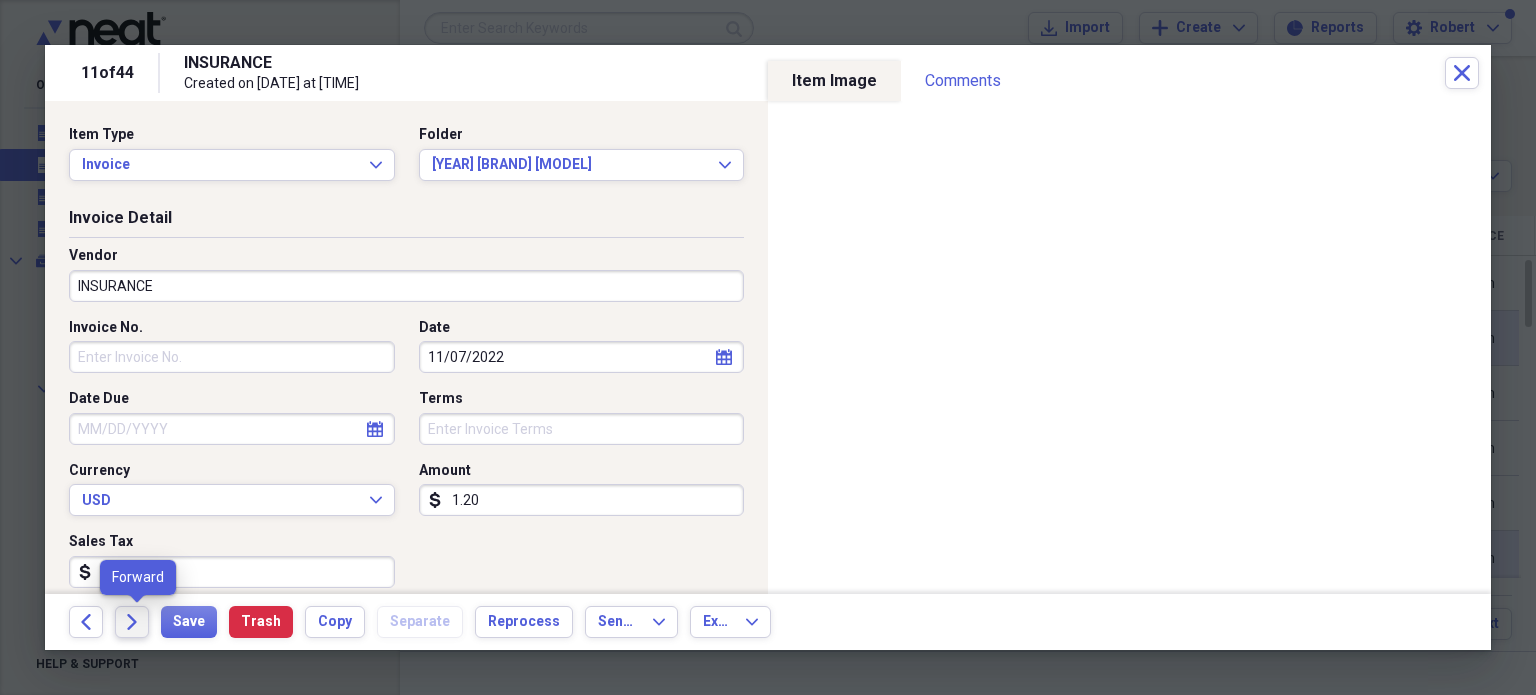 click on "Forward" 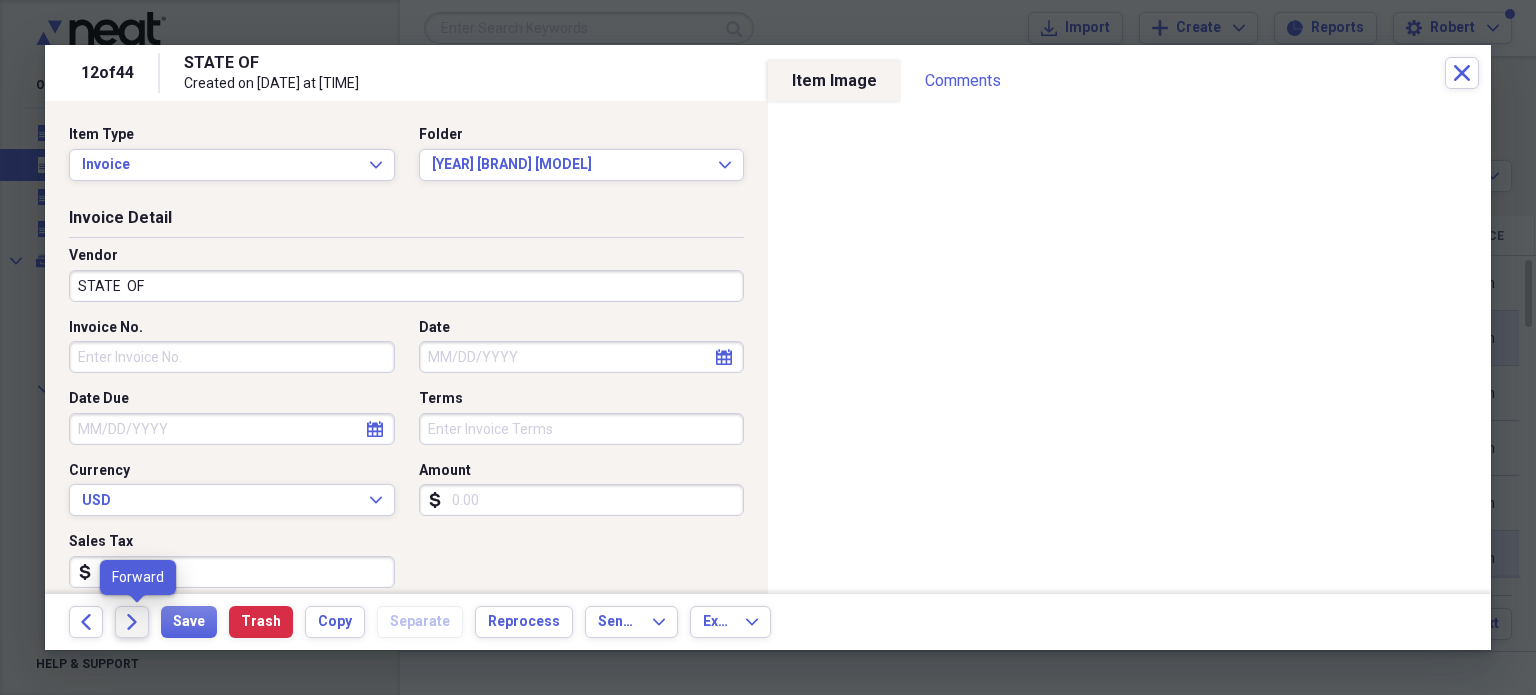 click on "Forward" 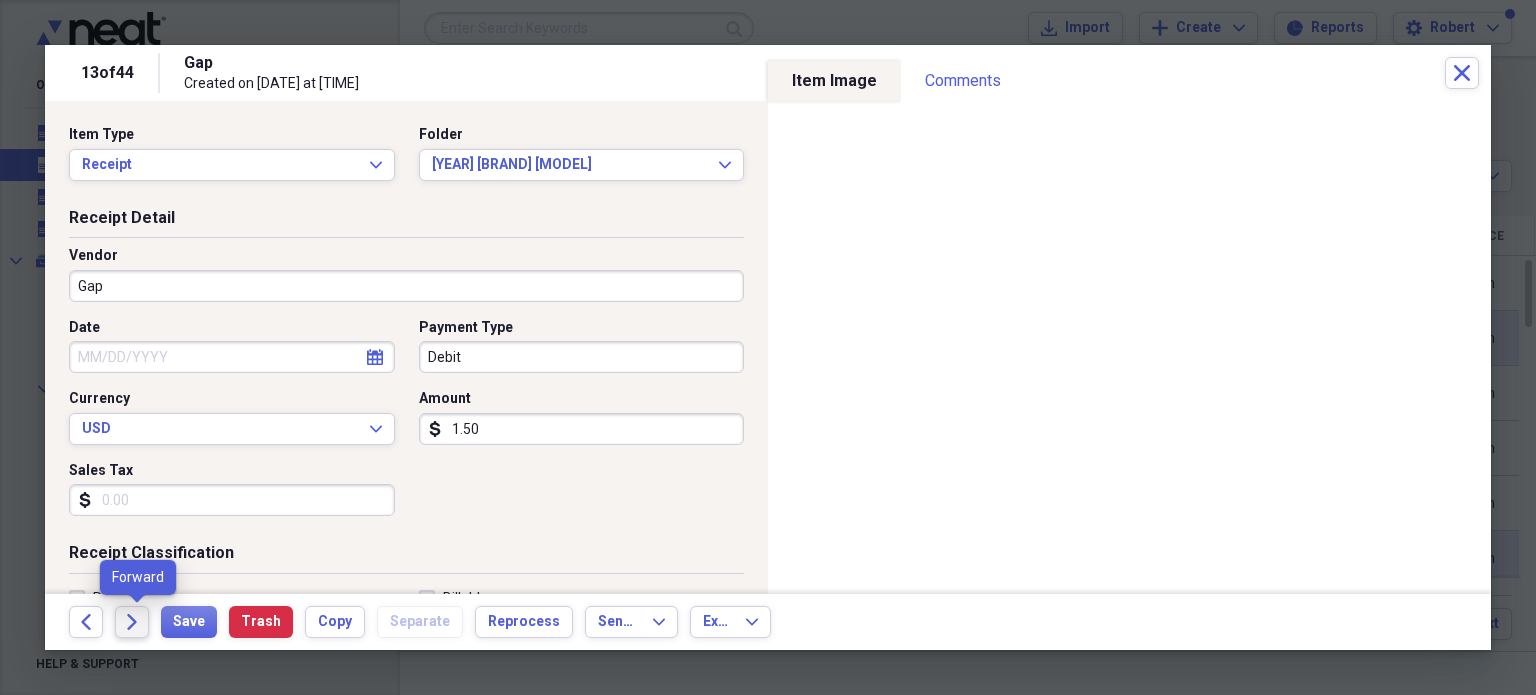 click on "Forward" 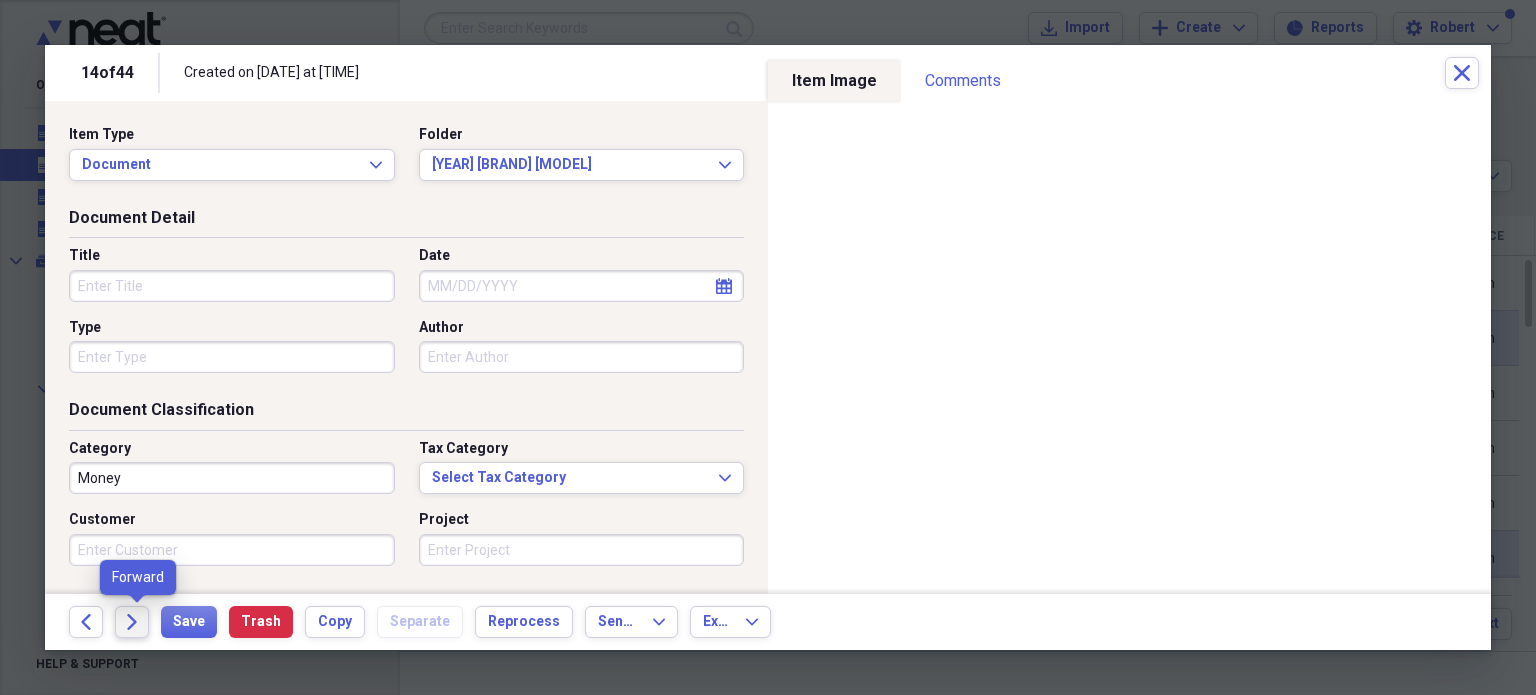 click on "Forward" 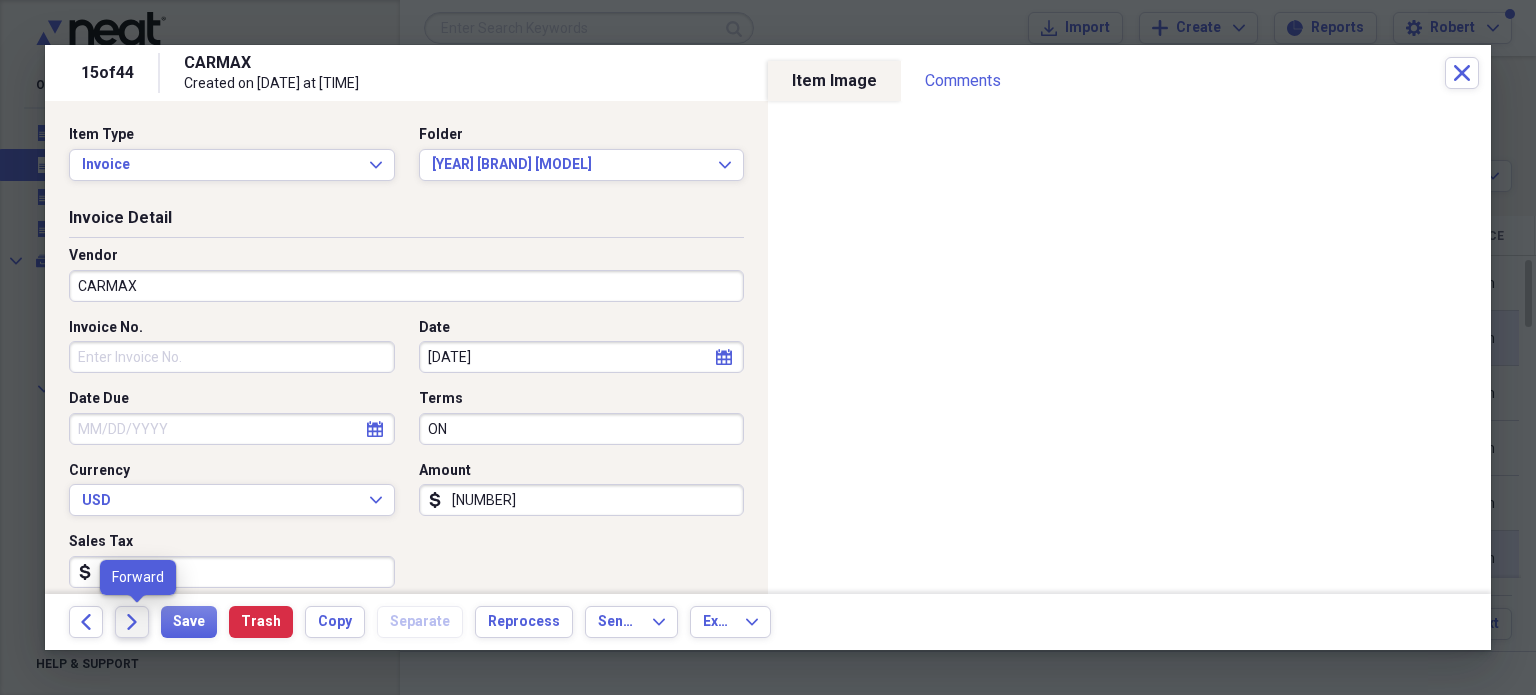 click on "Forward" 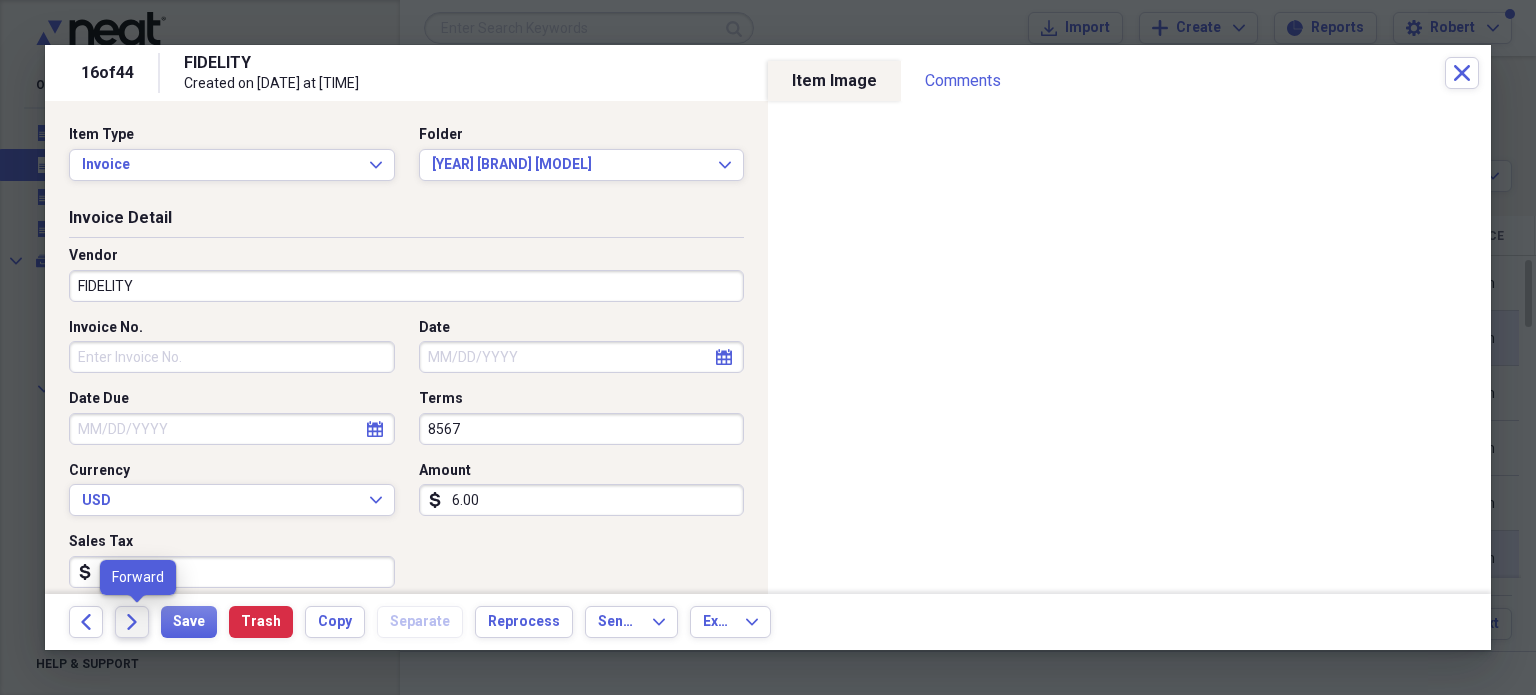 click on "Forward" 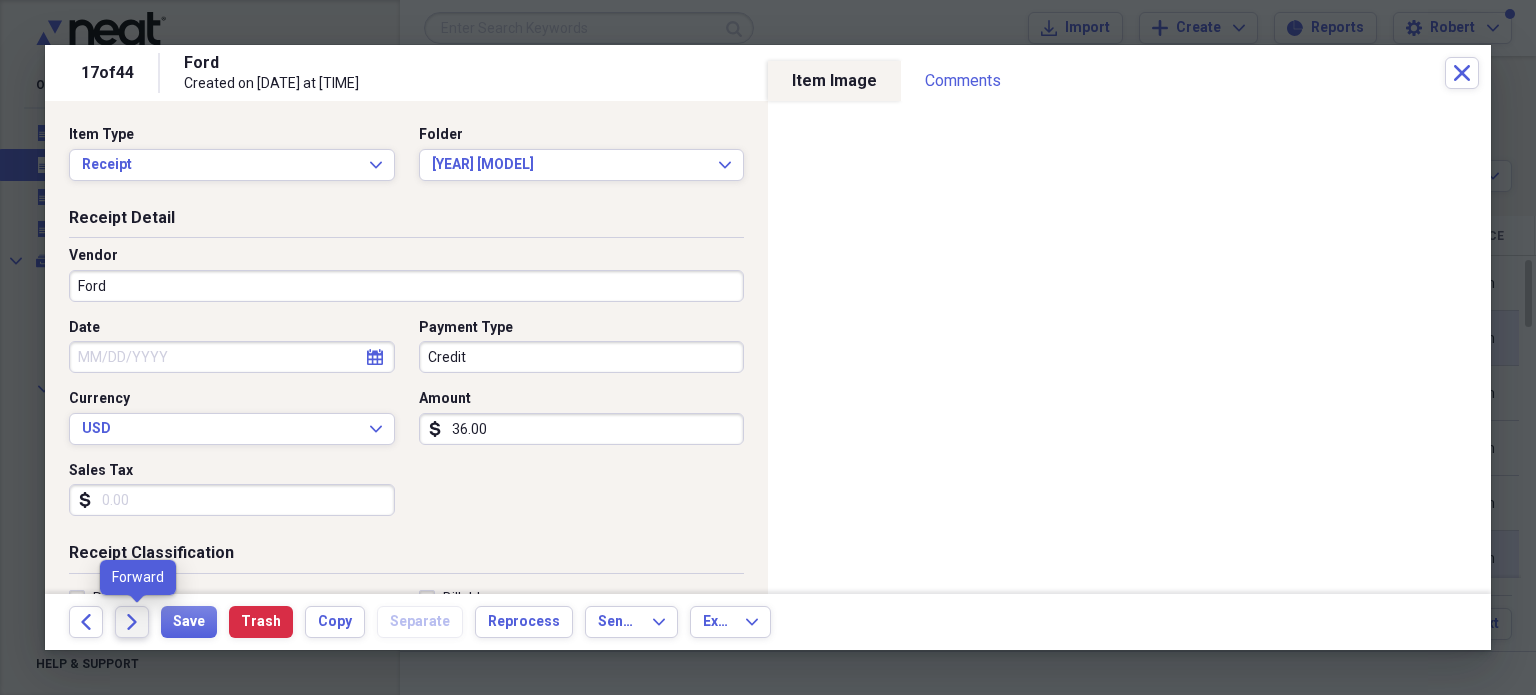 click on "Forward" 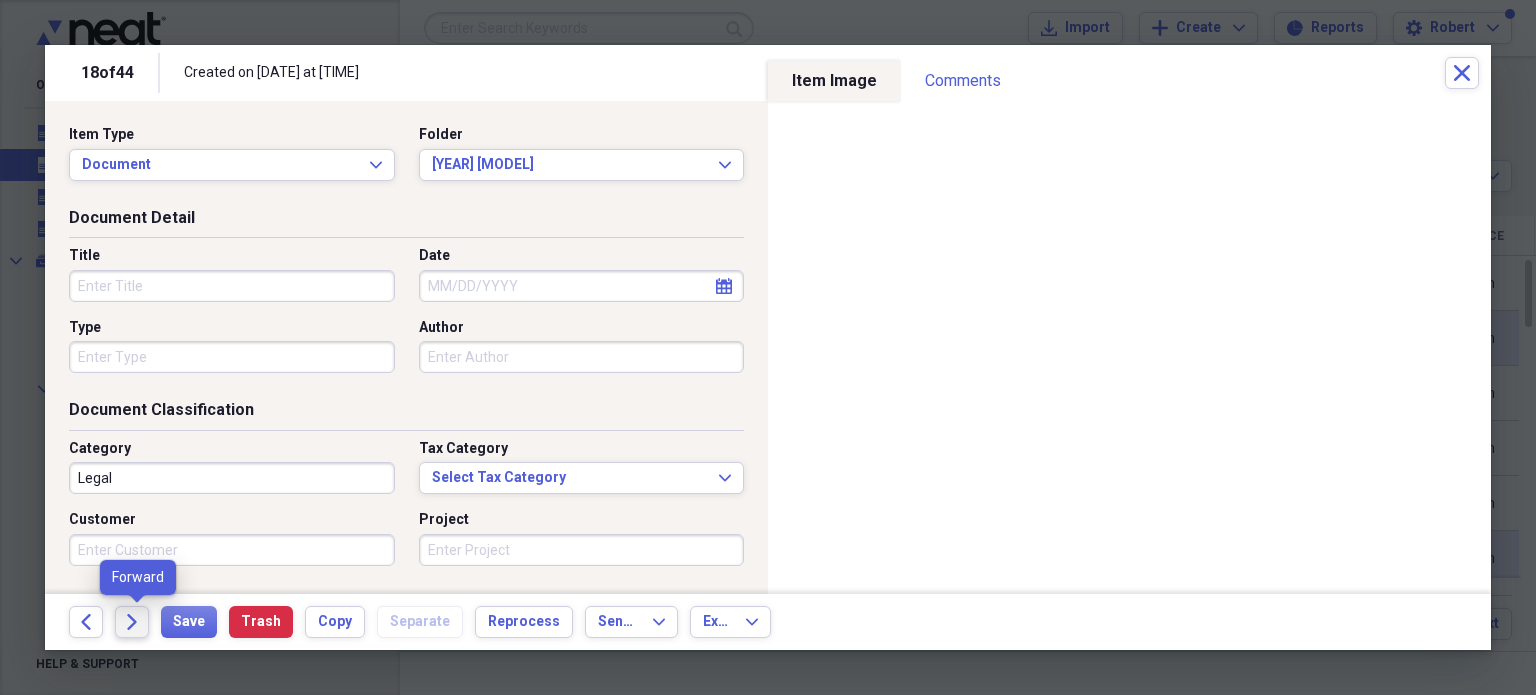 click on "Forward" 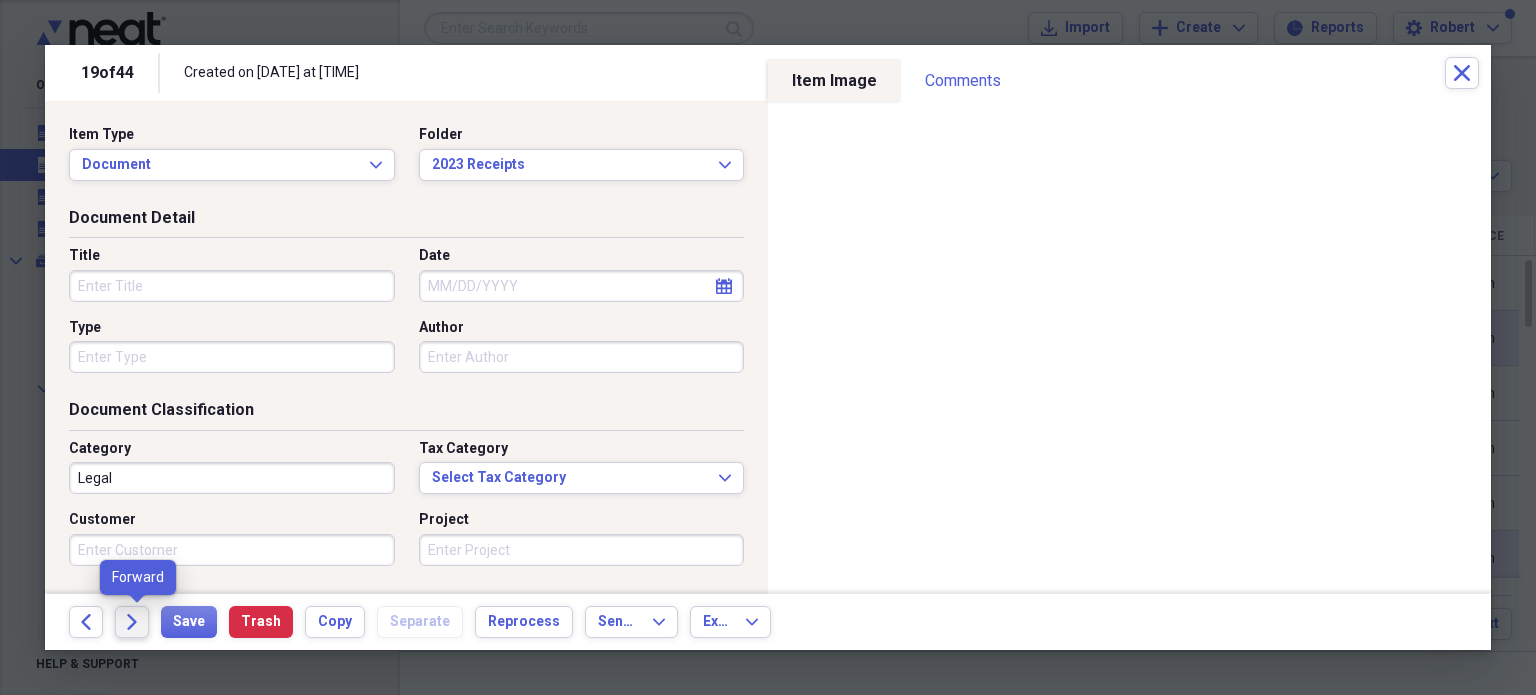 click on "Forward" 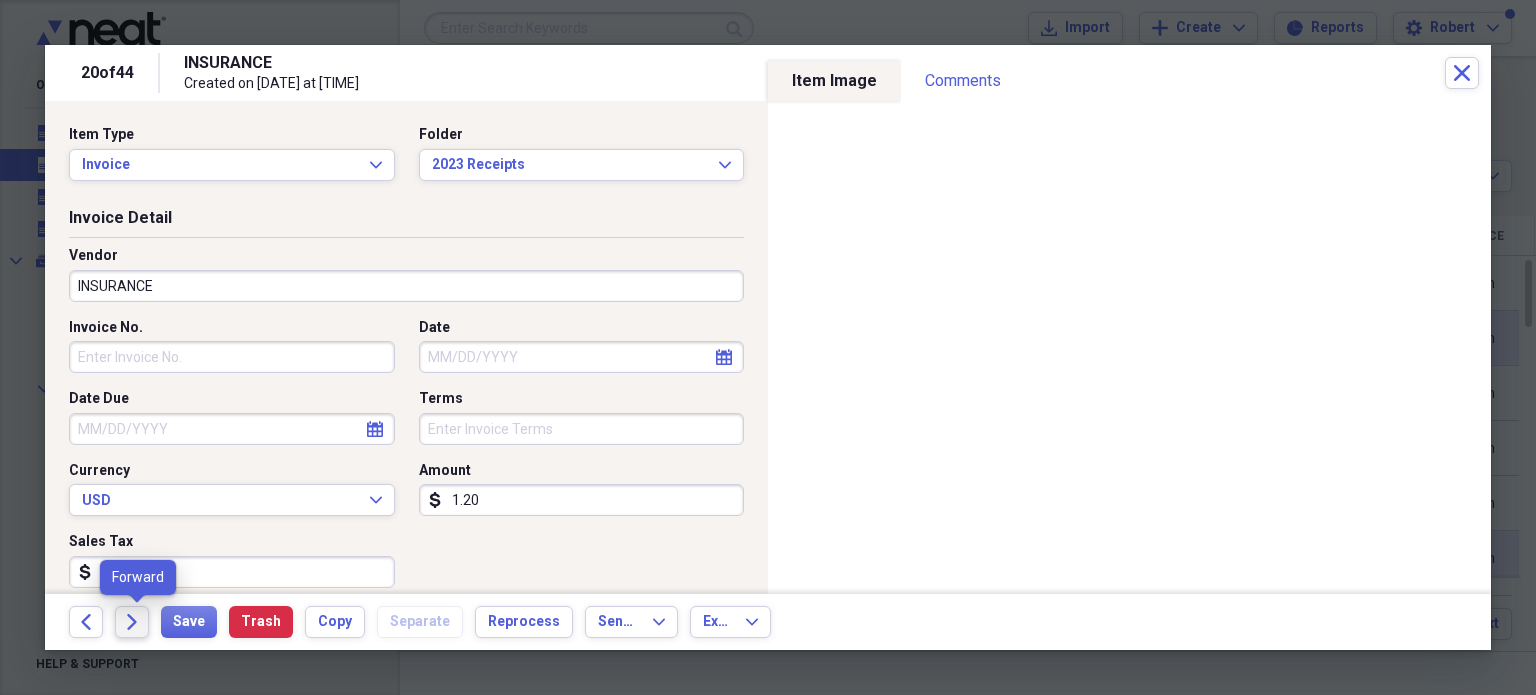 click on "Forward" 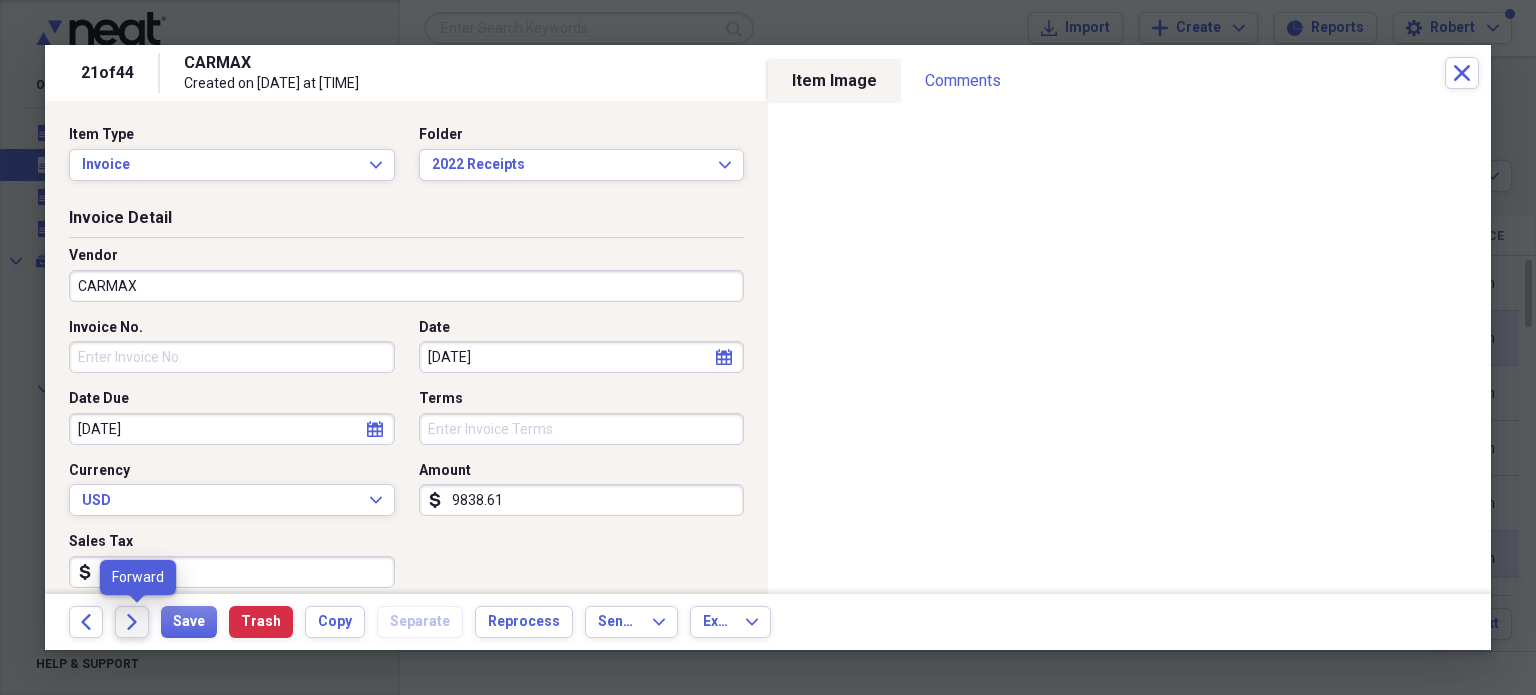 click on "Forward" 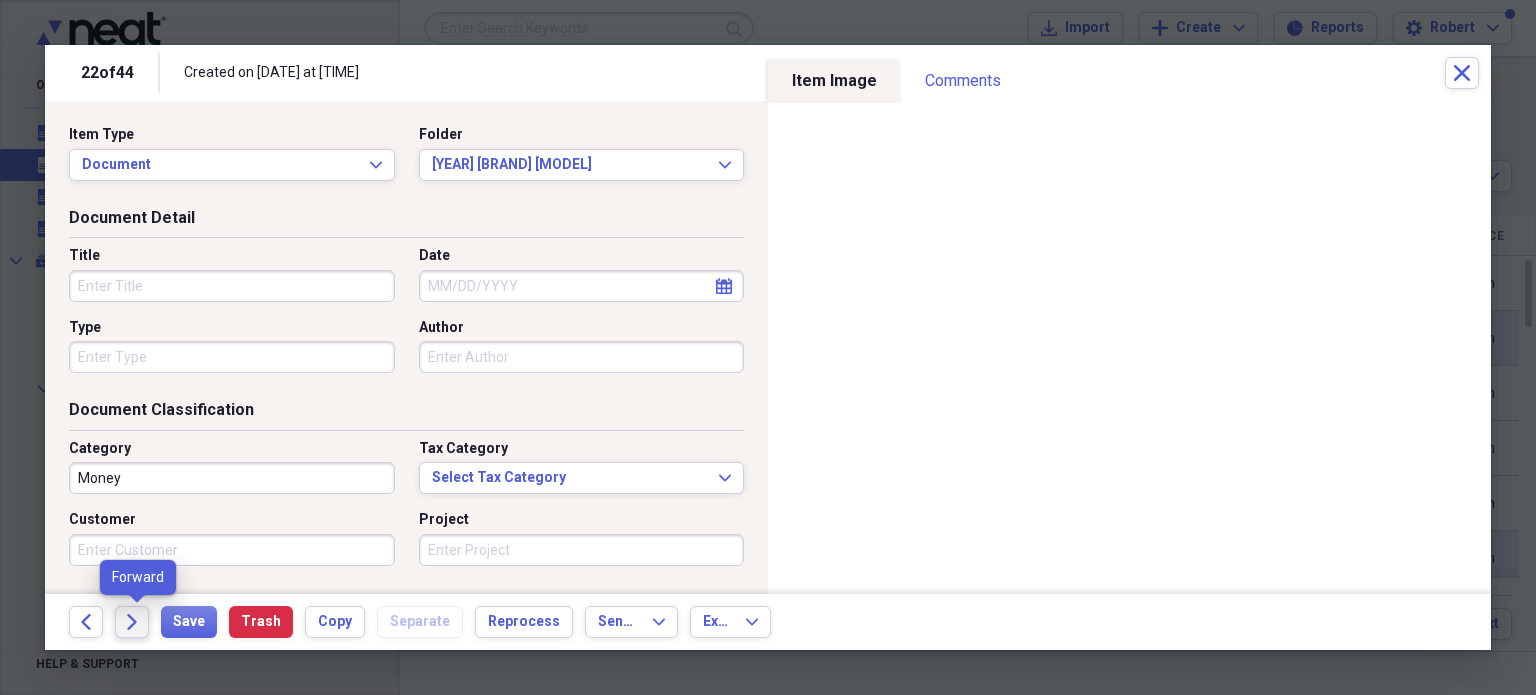 click on "Forward" 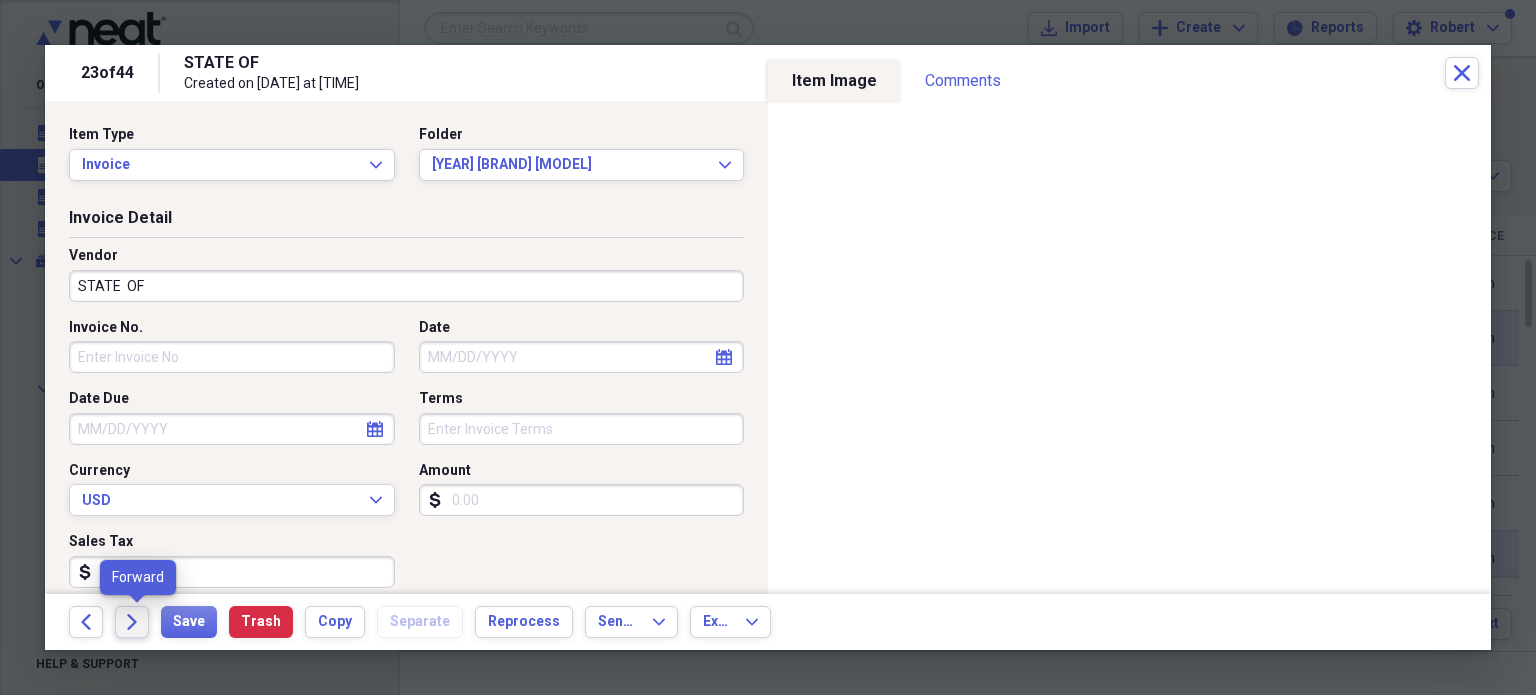 click 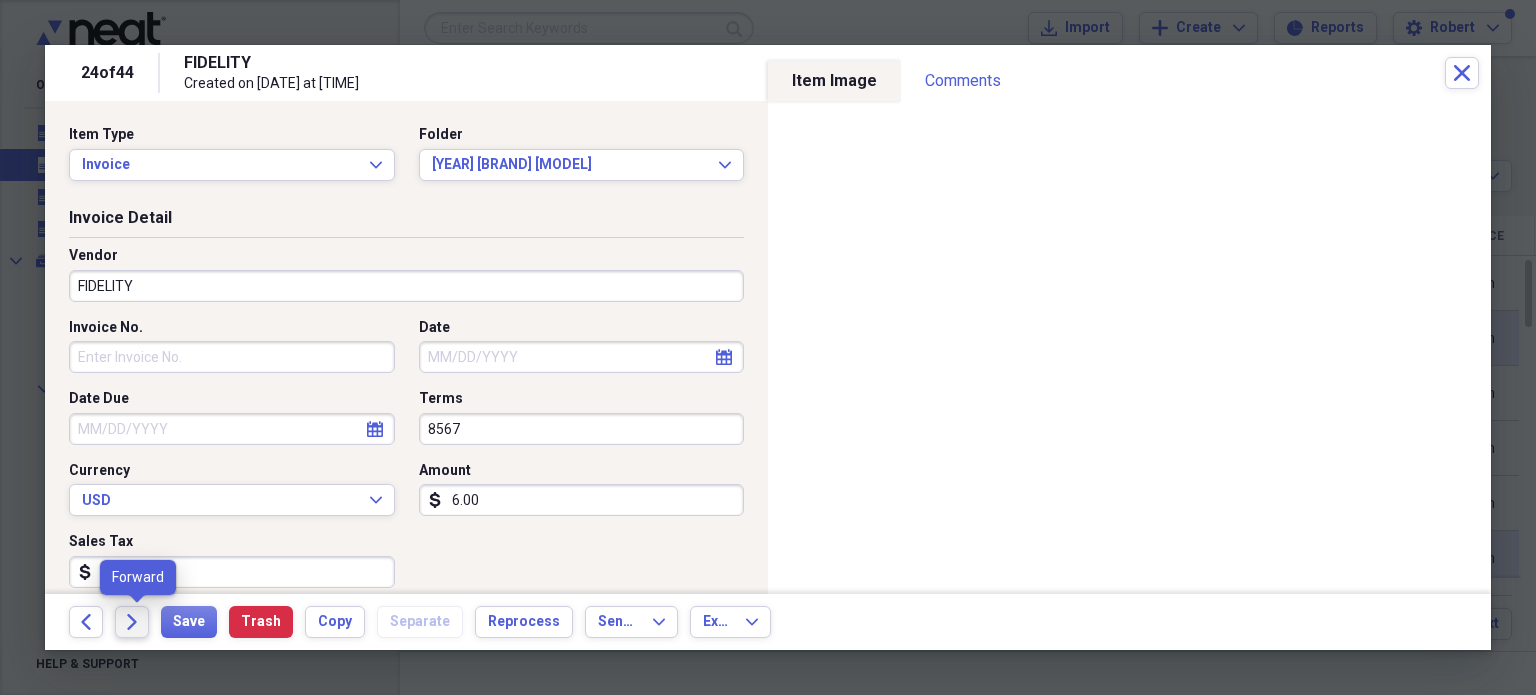 click 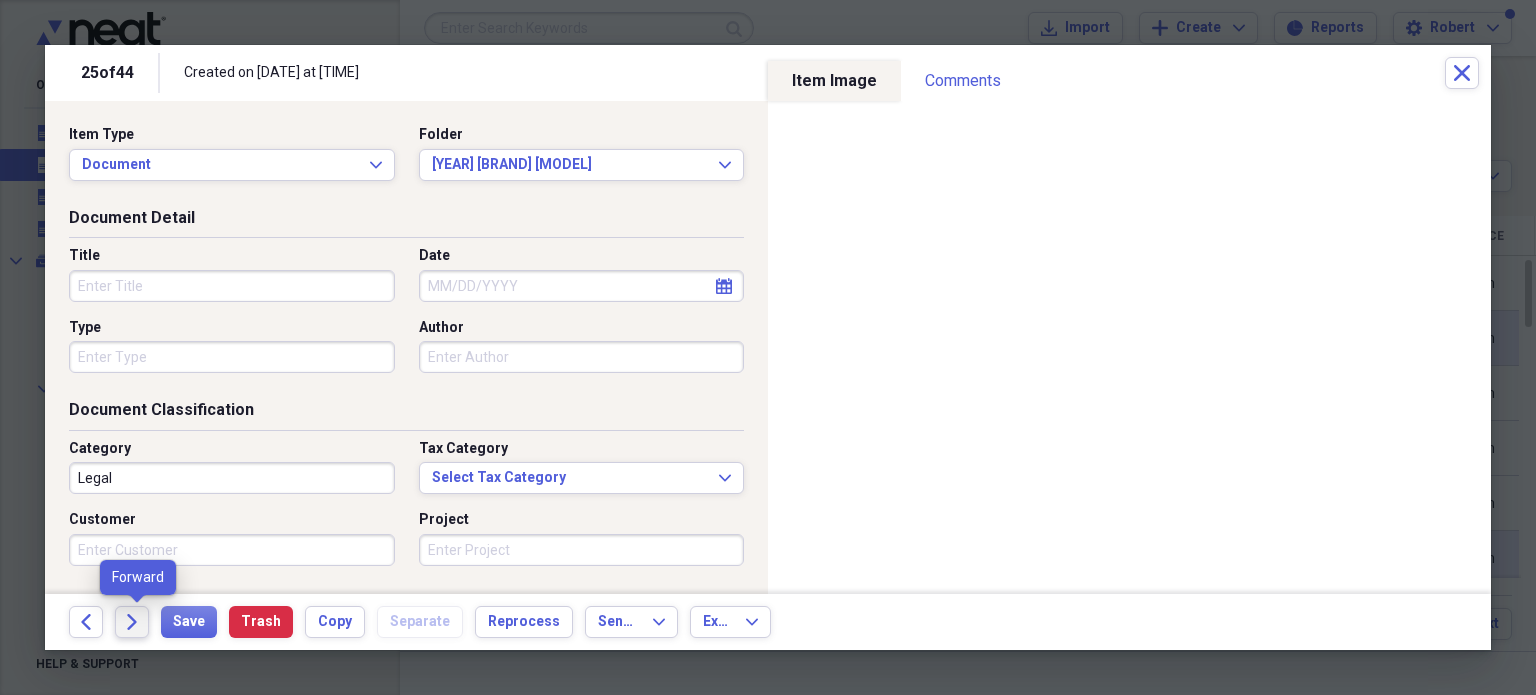 click 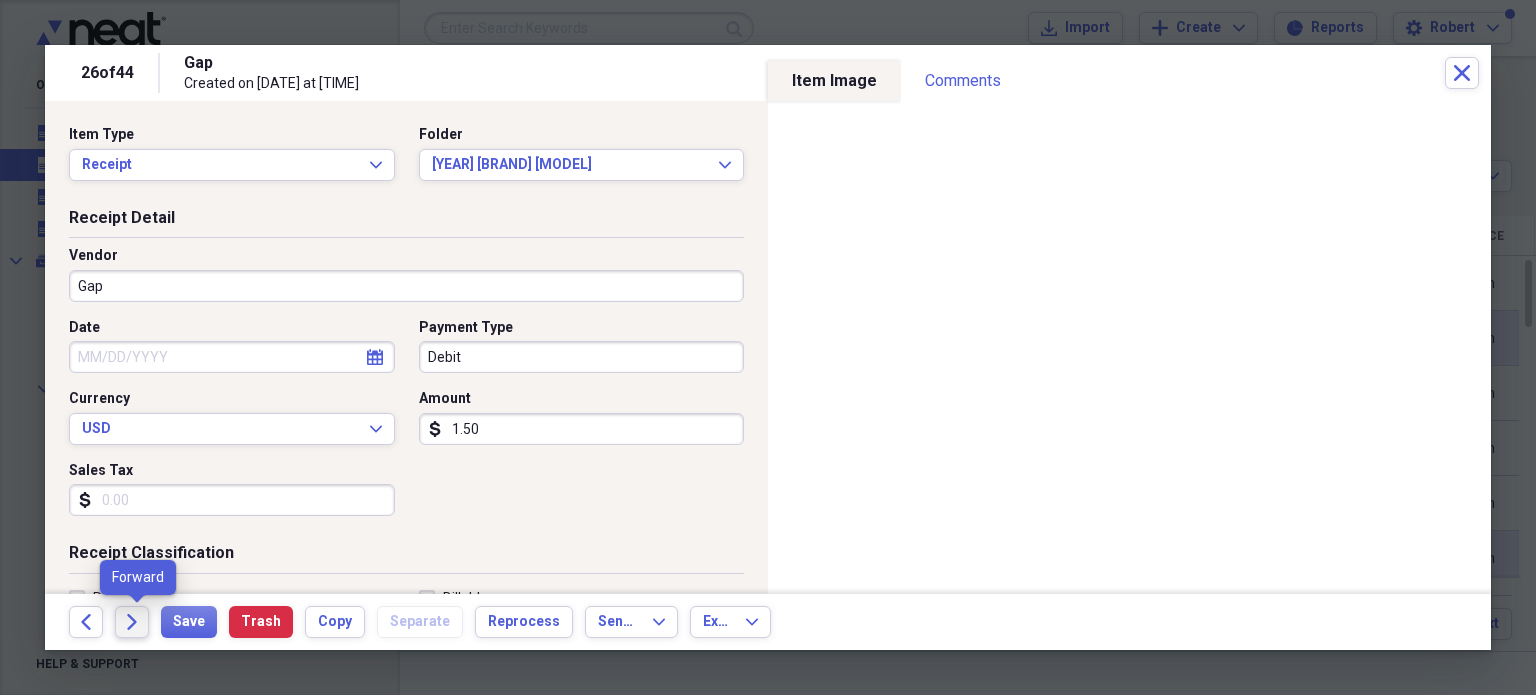 click 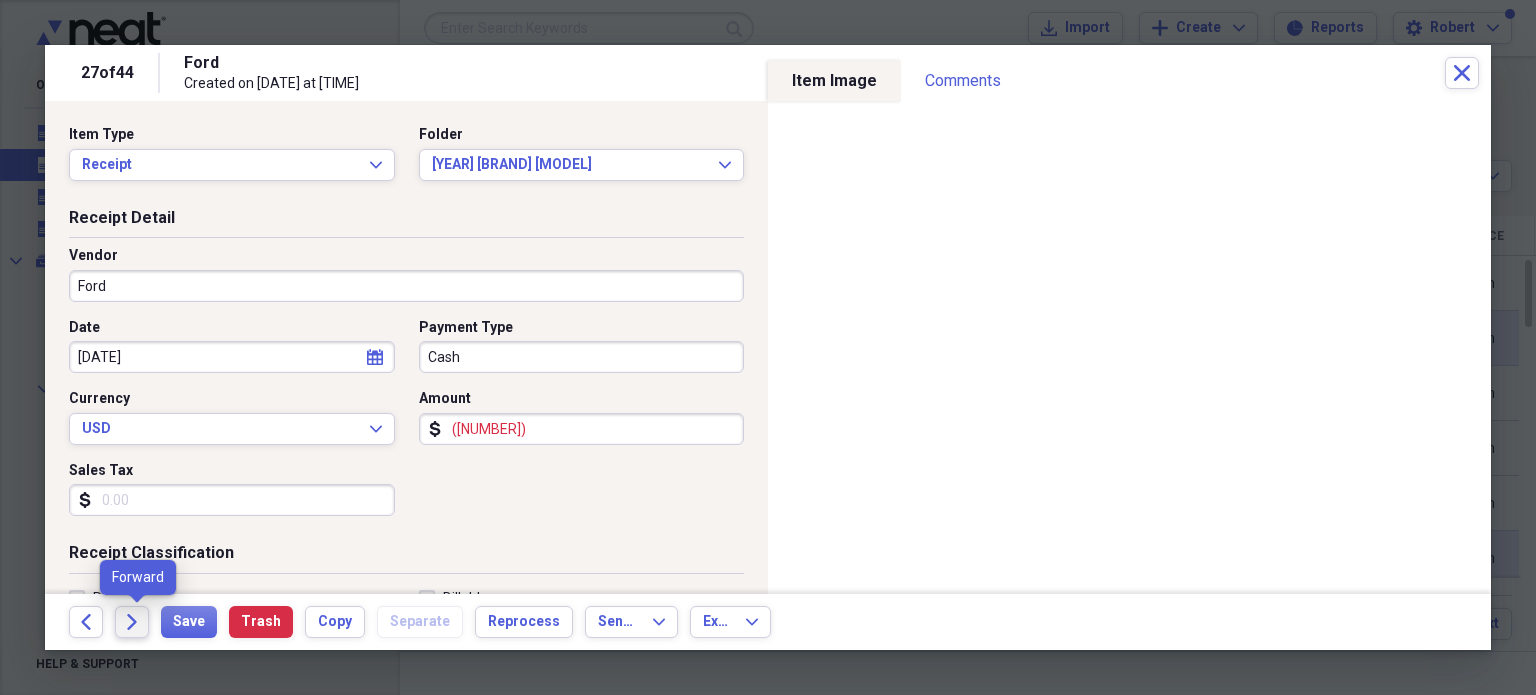 click 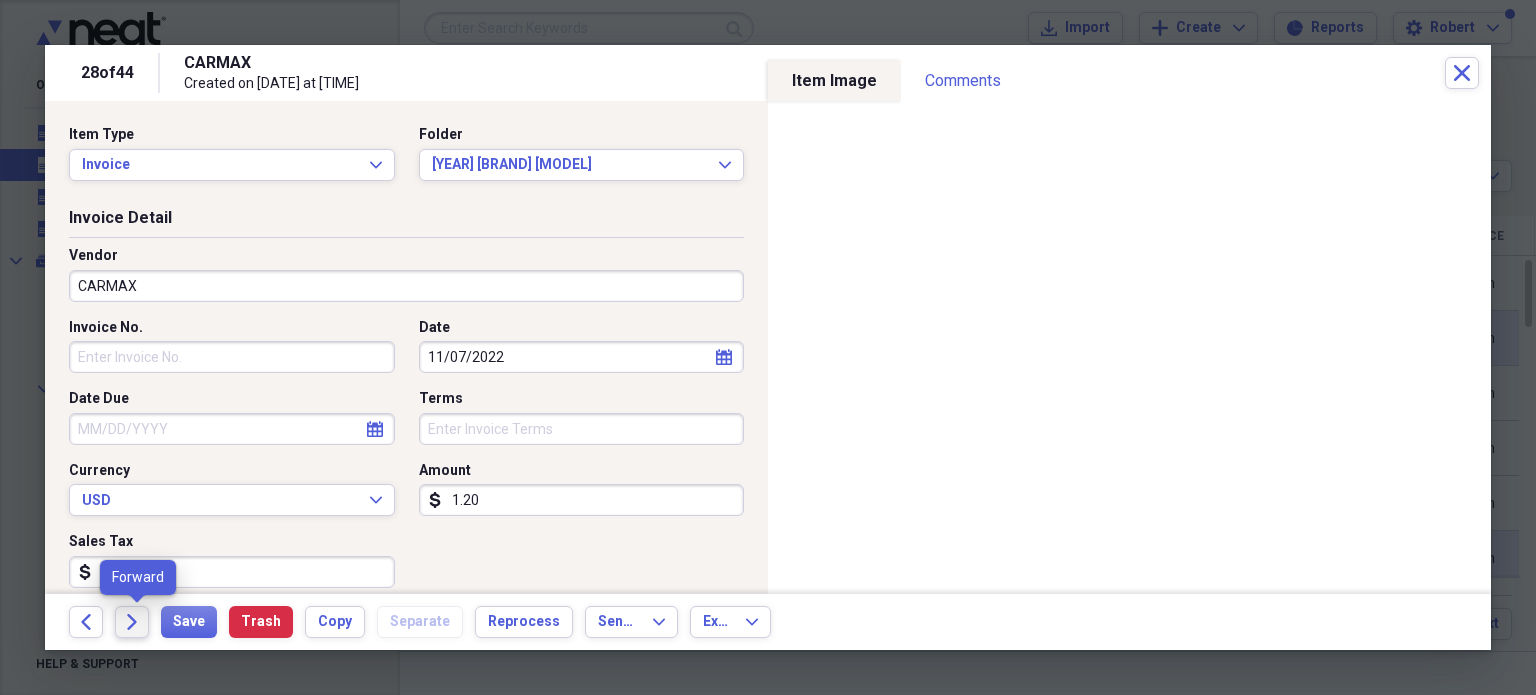click 